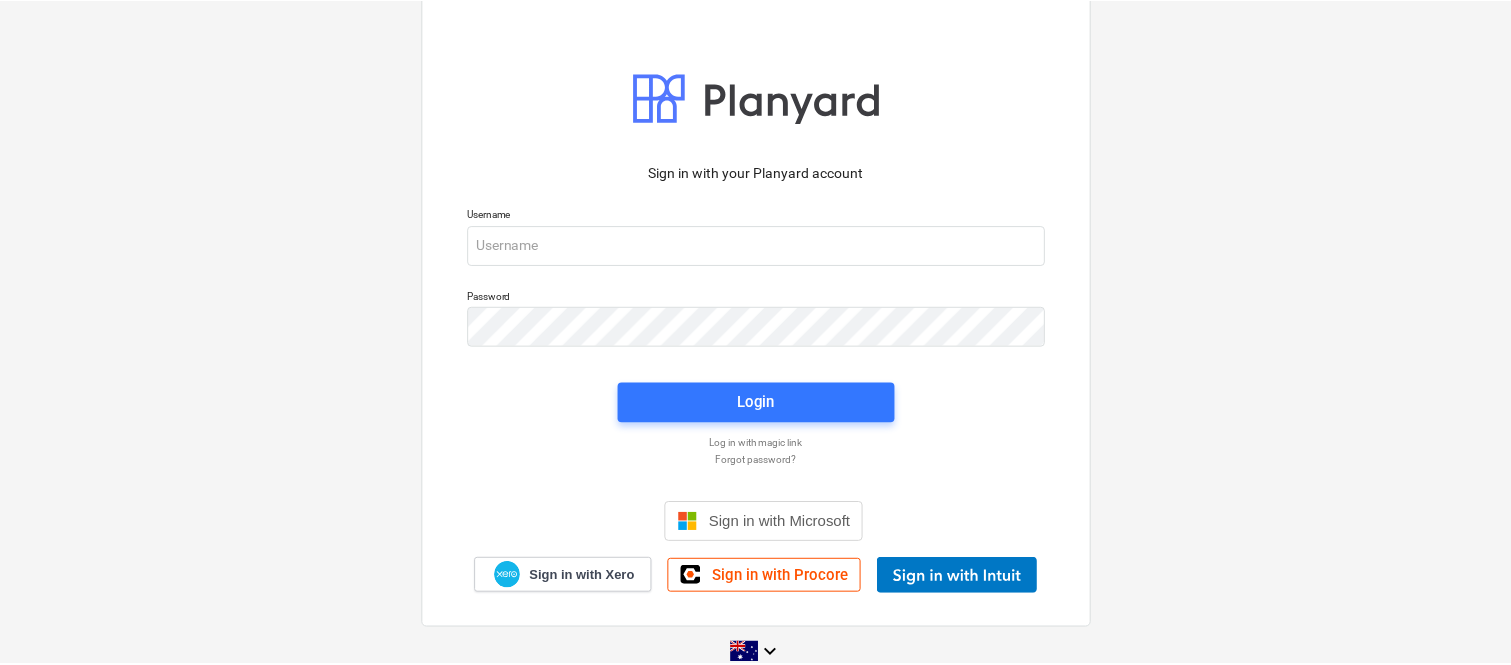 scroll, scrollTop: 0, scrollLeft: 0, axis: both 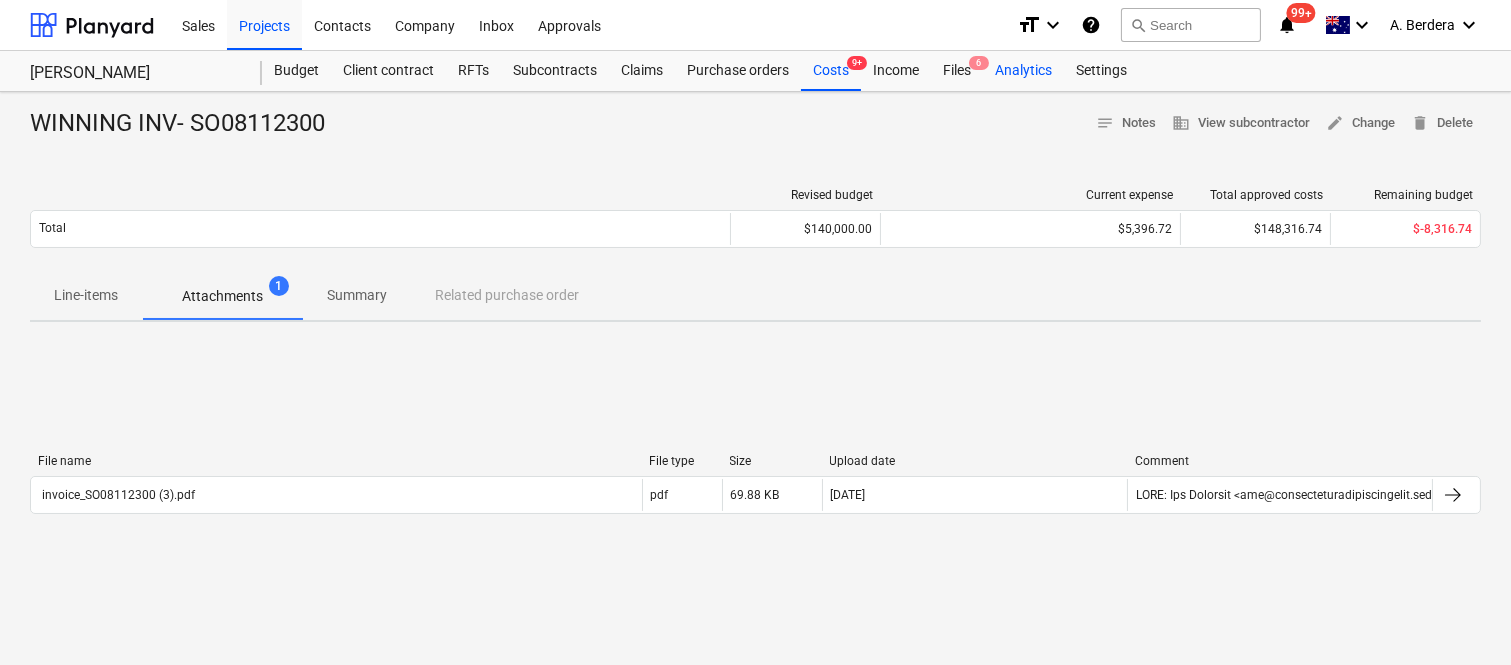 click on "Analytics" at bounding box center [1023, 71] 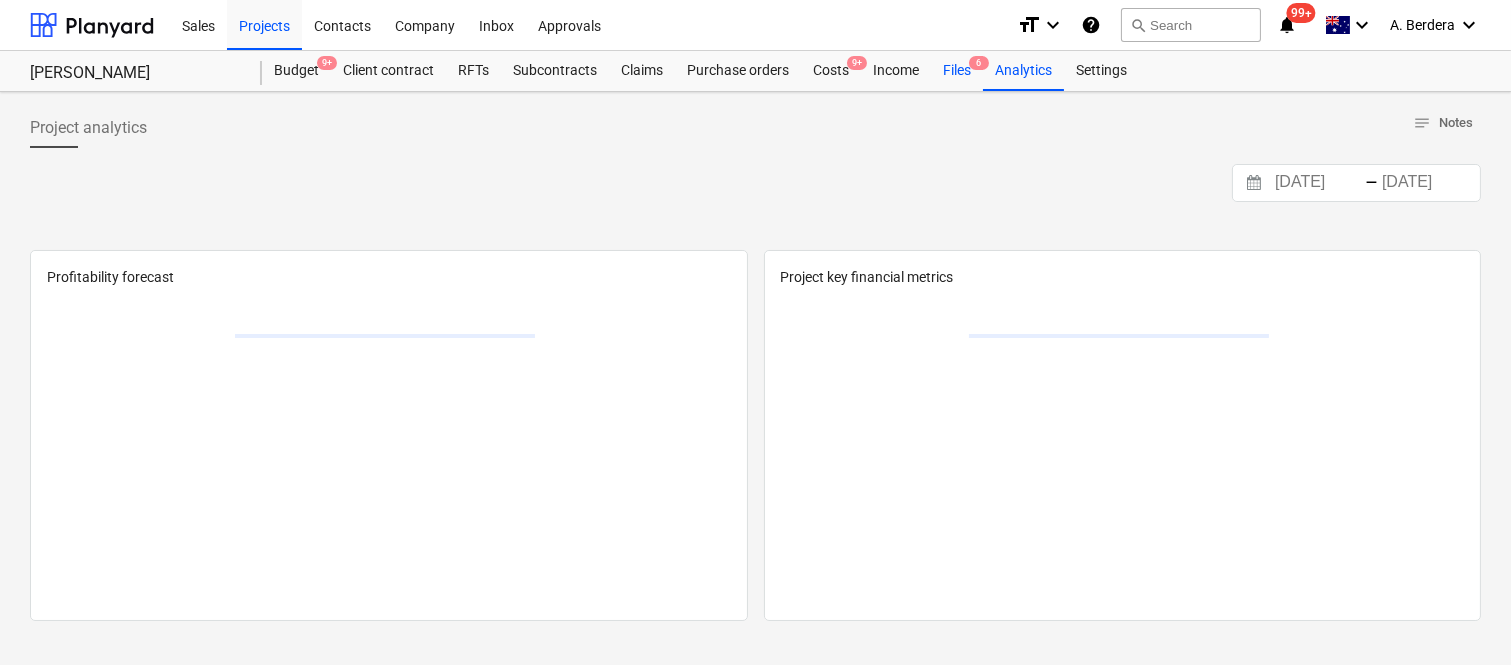 click on "Files 6" at bounding box center [957, 71] 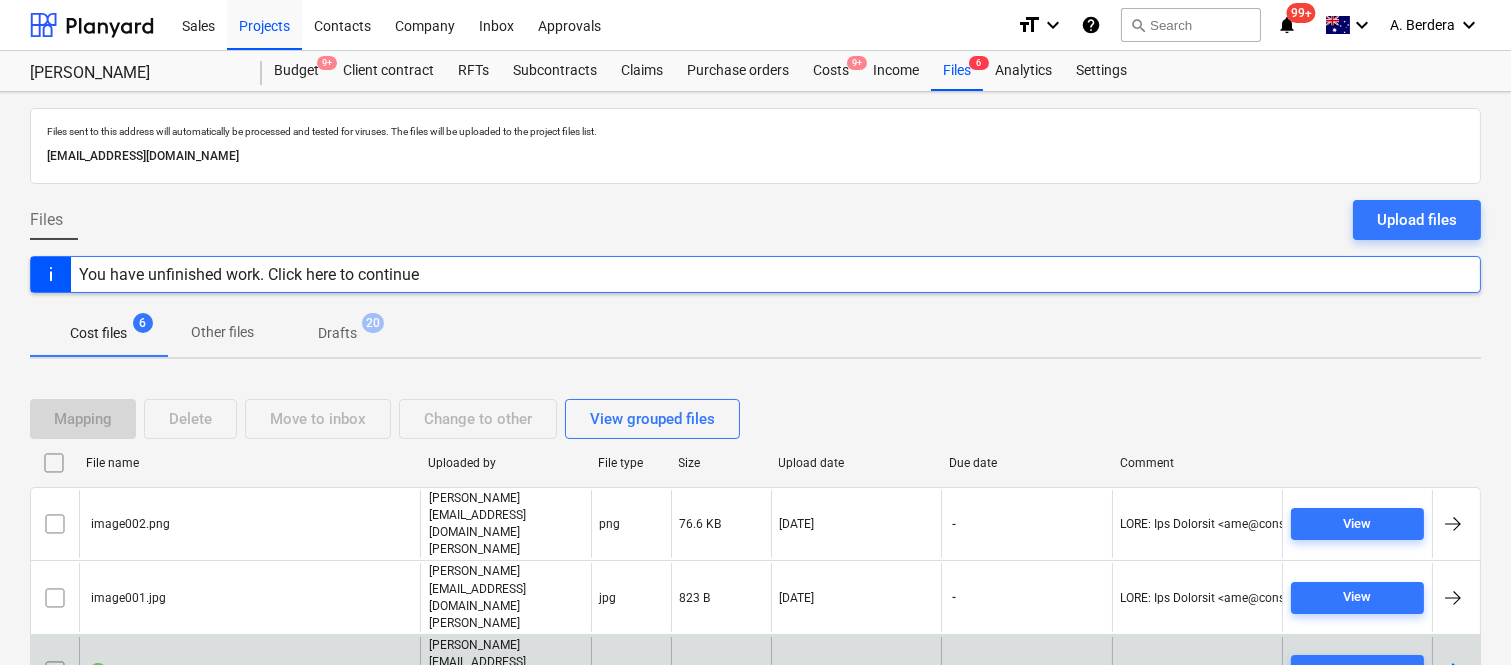 click on "Proforma104922.PDF" at bounding box center (249, 671) 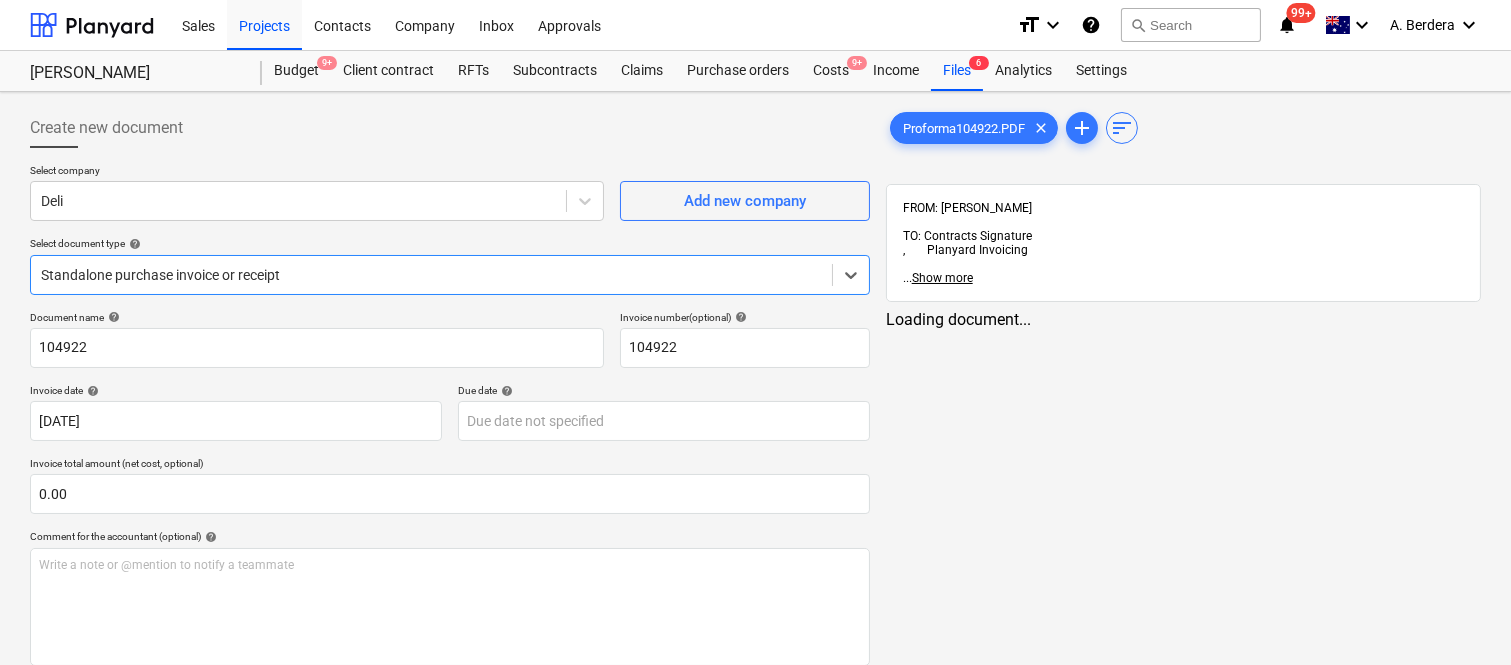 type on "104922" 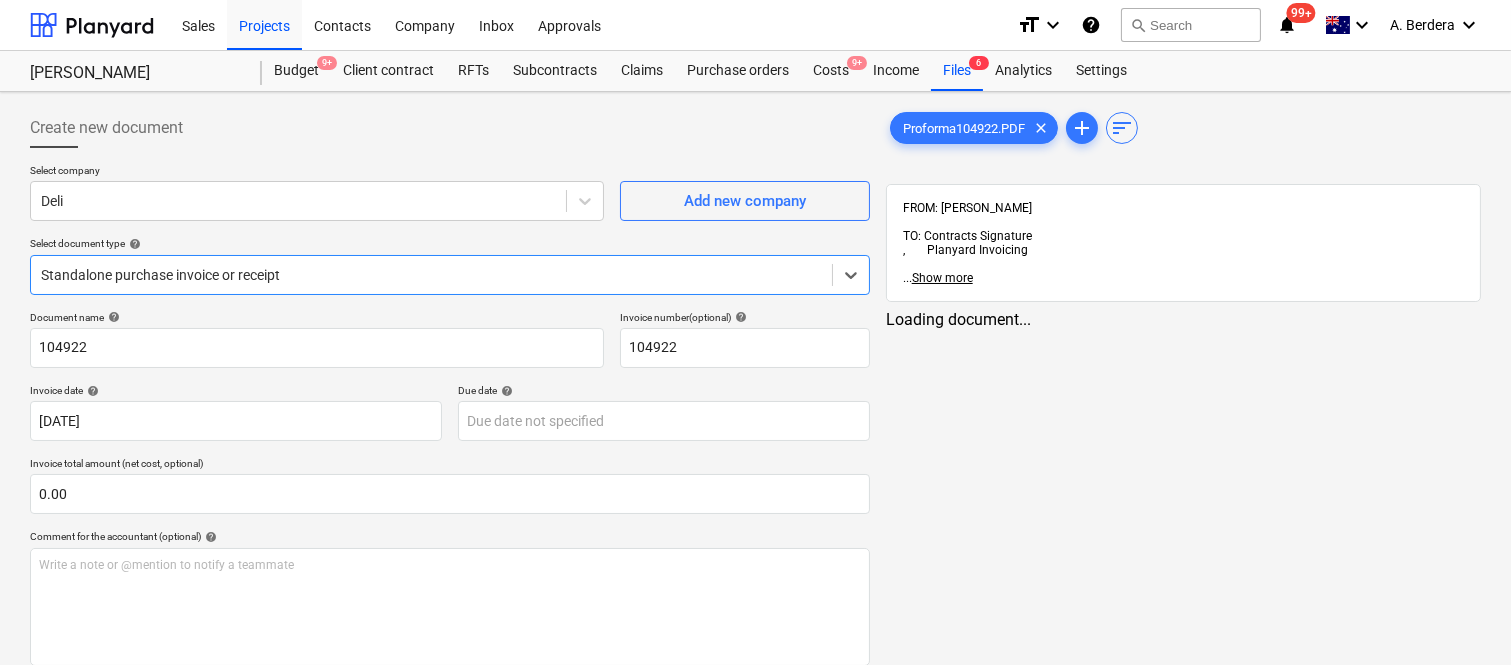 type on "104922" 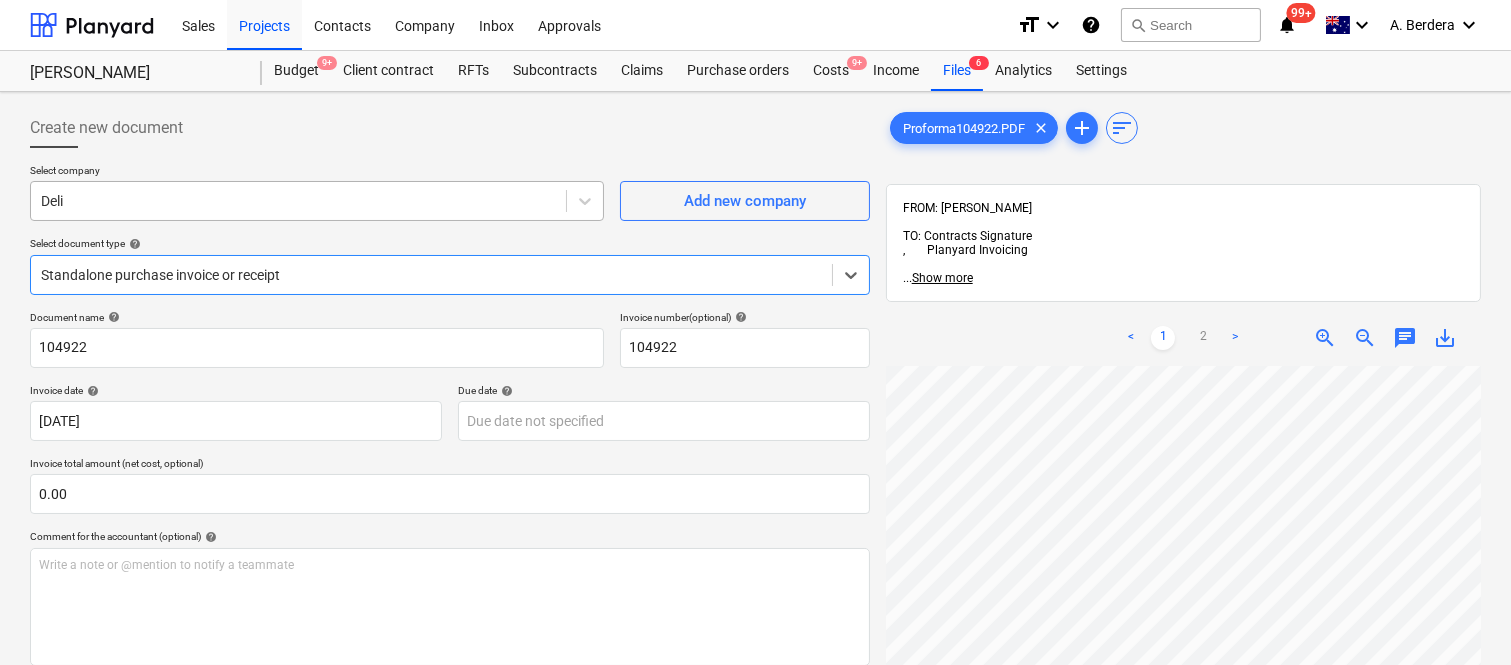 click at bounding box center [298, 201] 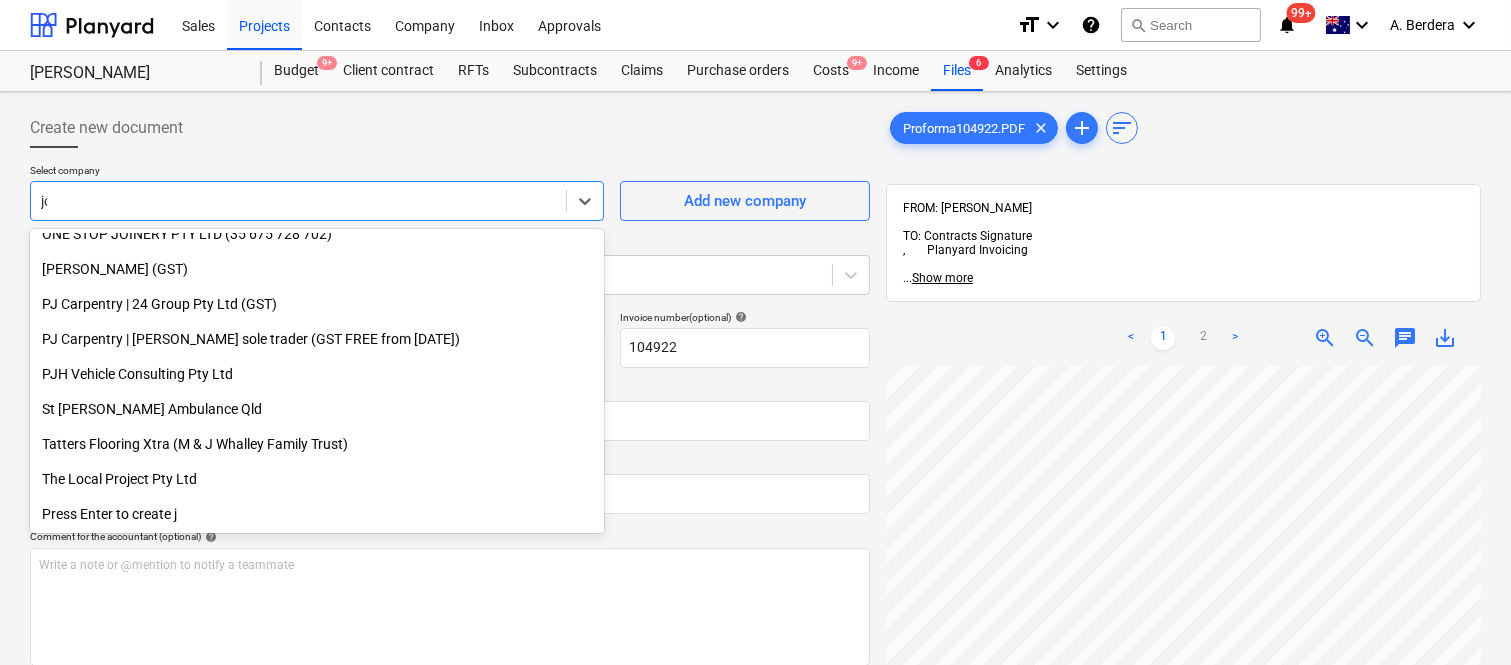 scroll, scrollTop: 0, scrollLeft: 0, axis: both 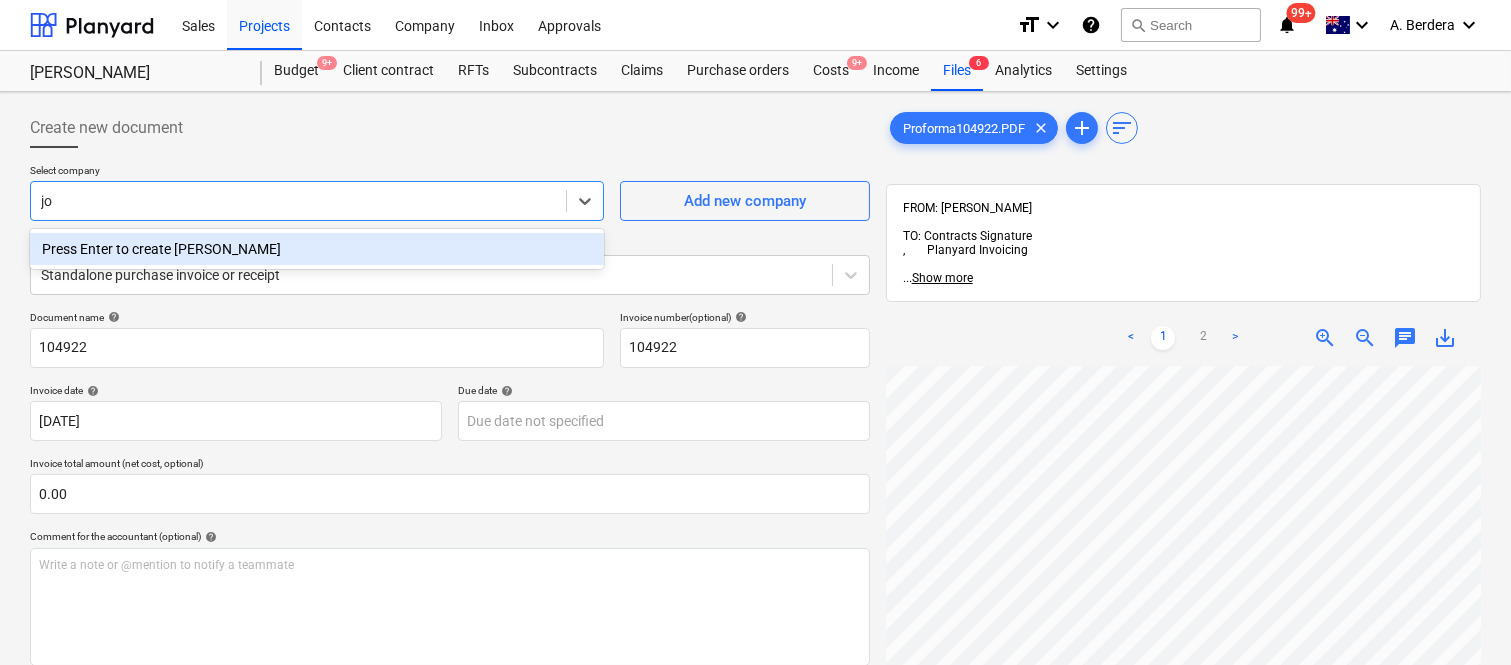 type on "j" 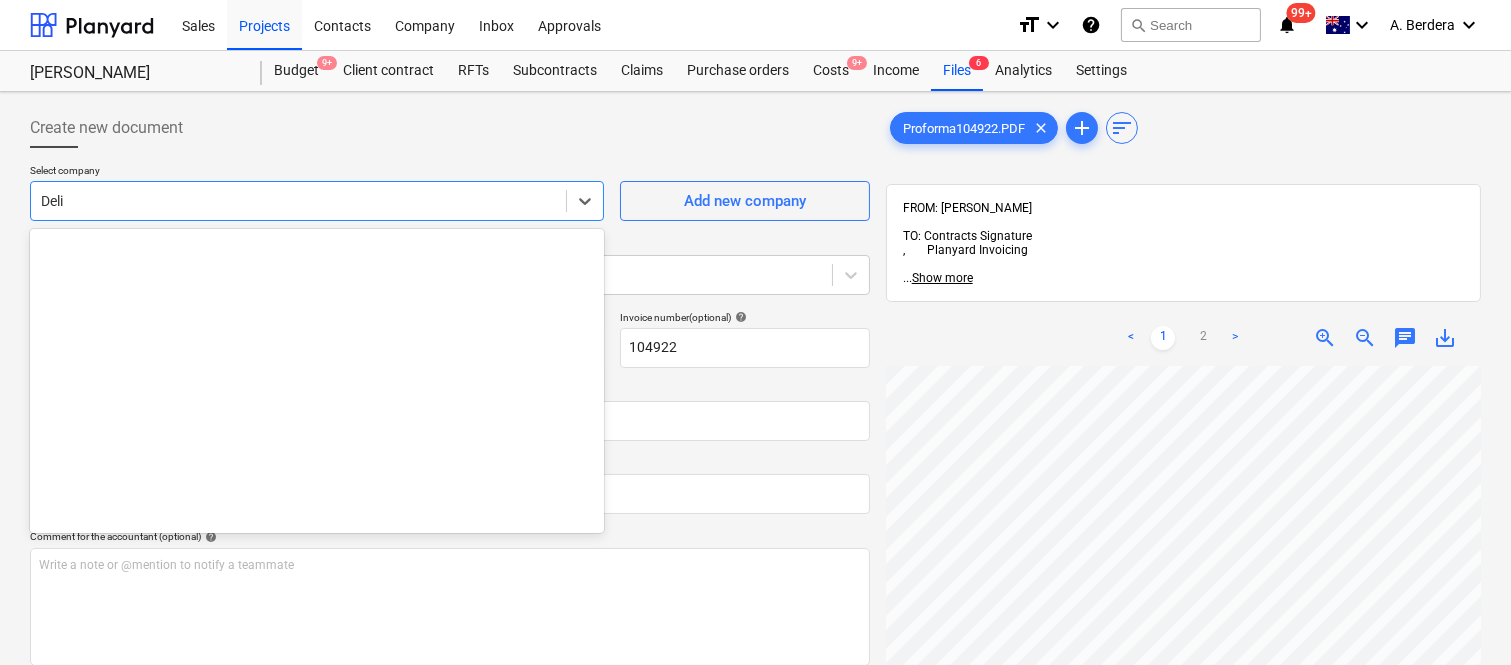 scroll, scrollTop: 1065, scrollLeft: 0, axis: vertical 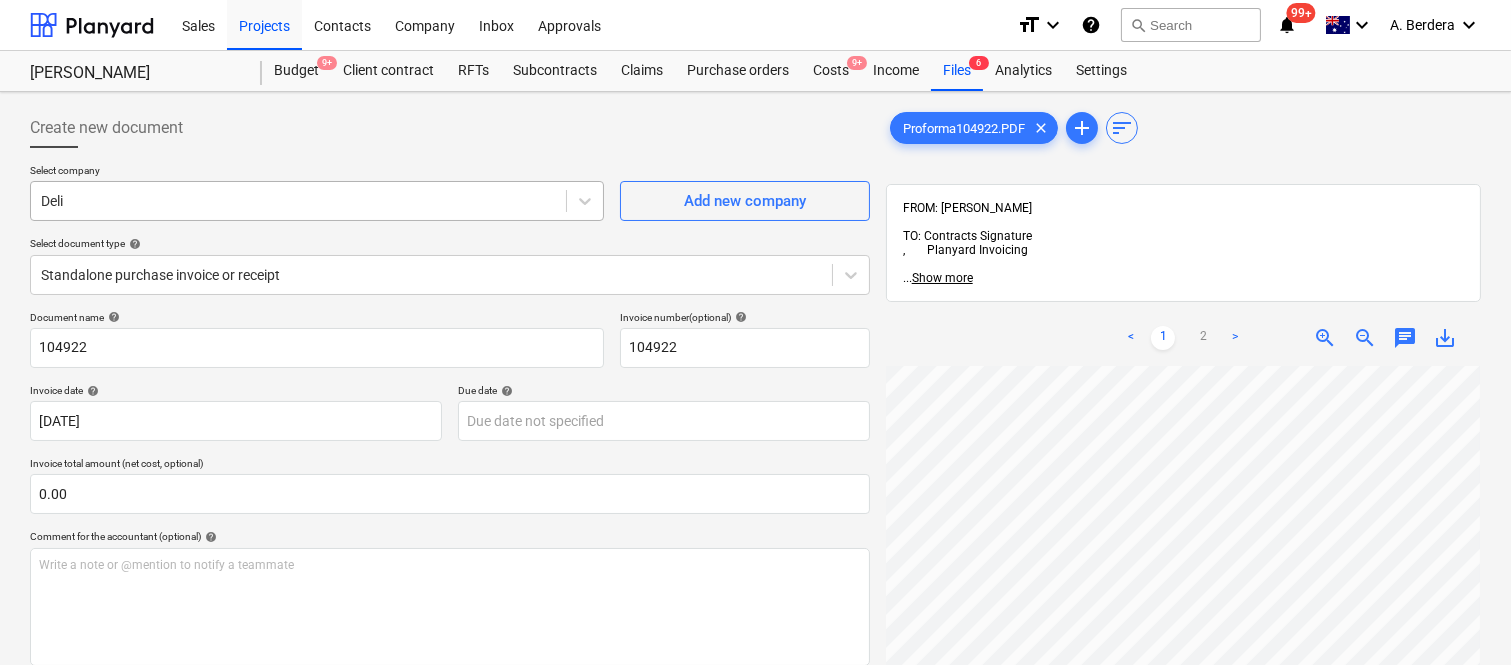 click at bounding box center [298, 201] 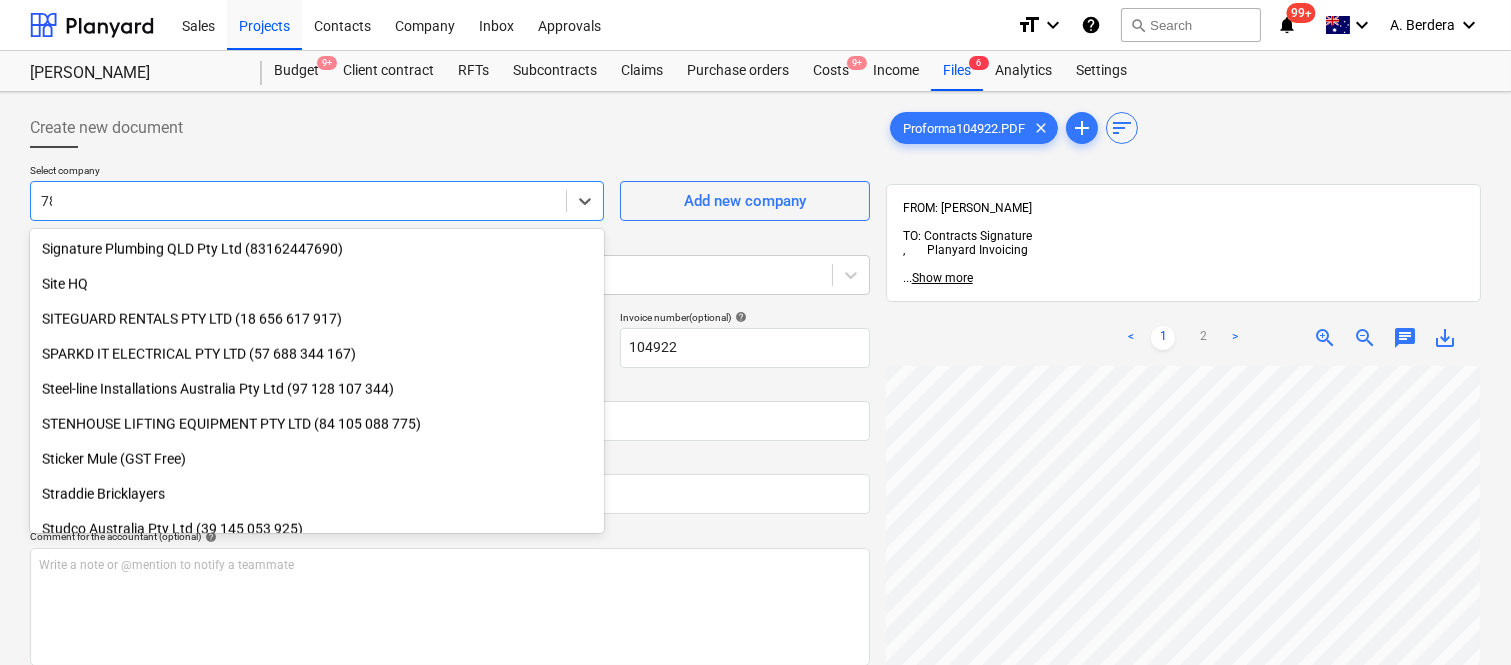 scroll, scrollTop: 505, scrollLeft: 0, axis: vertical 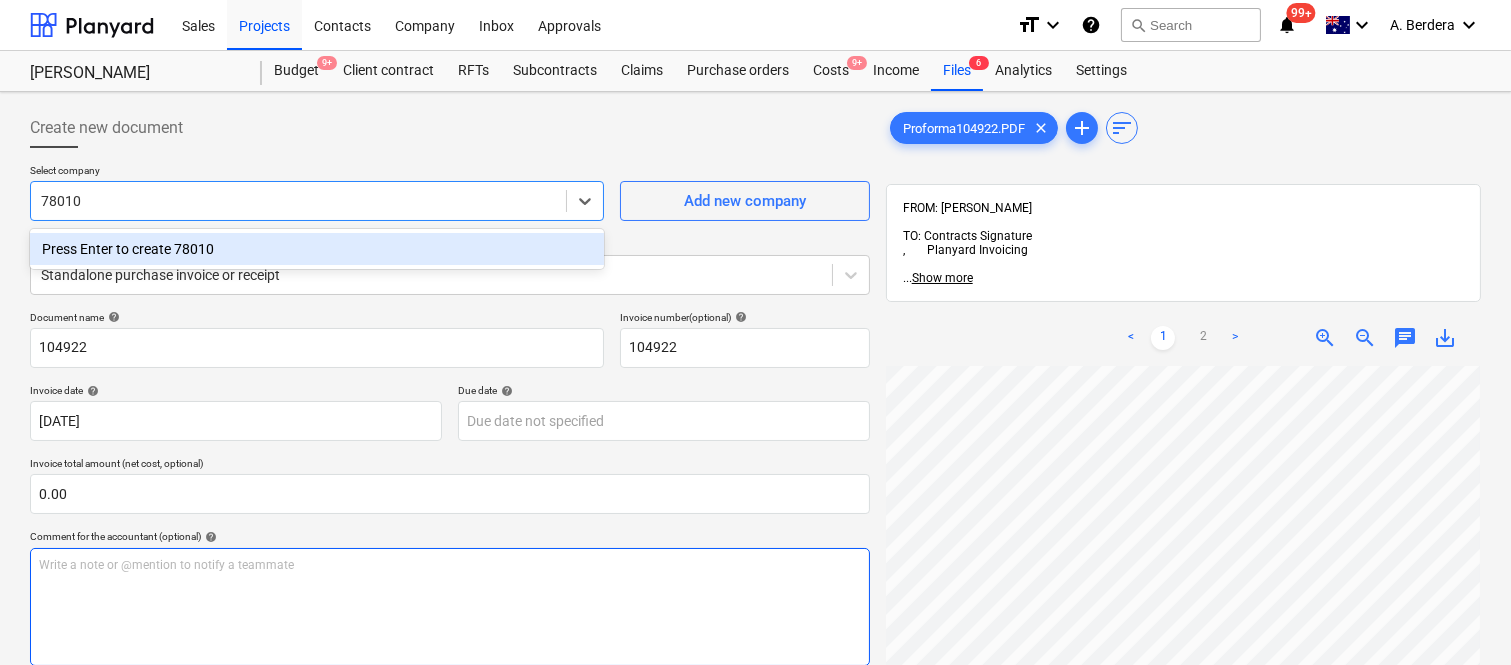 type on "78010" 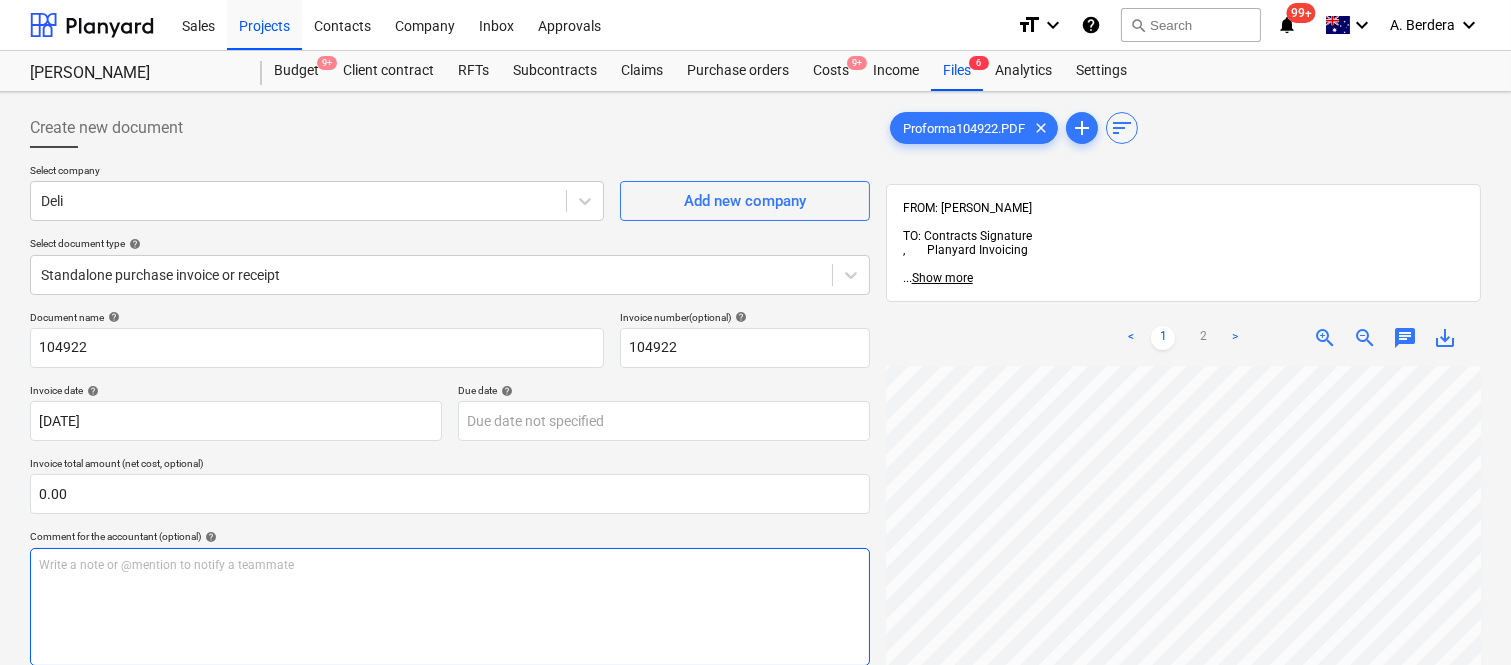 scroll, scrollTop: 7, scrollLeft: 18, axis: both 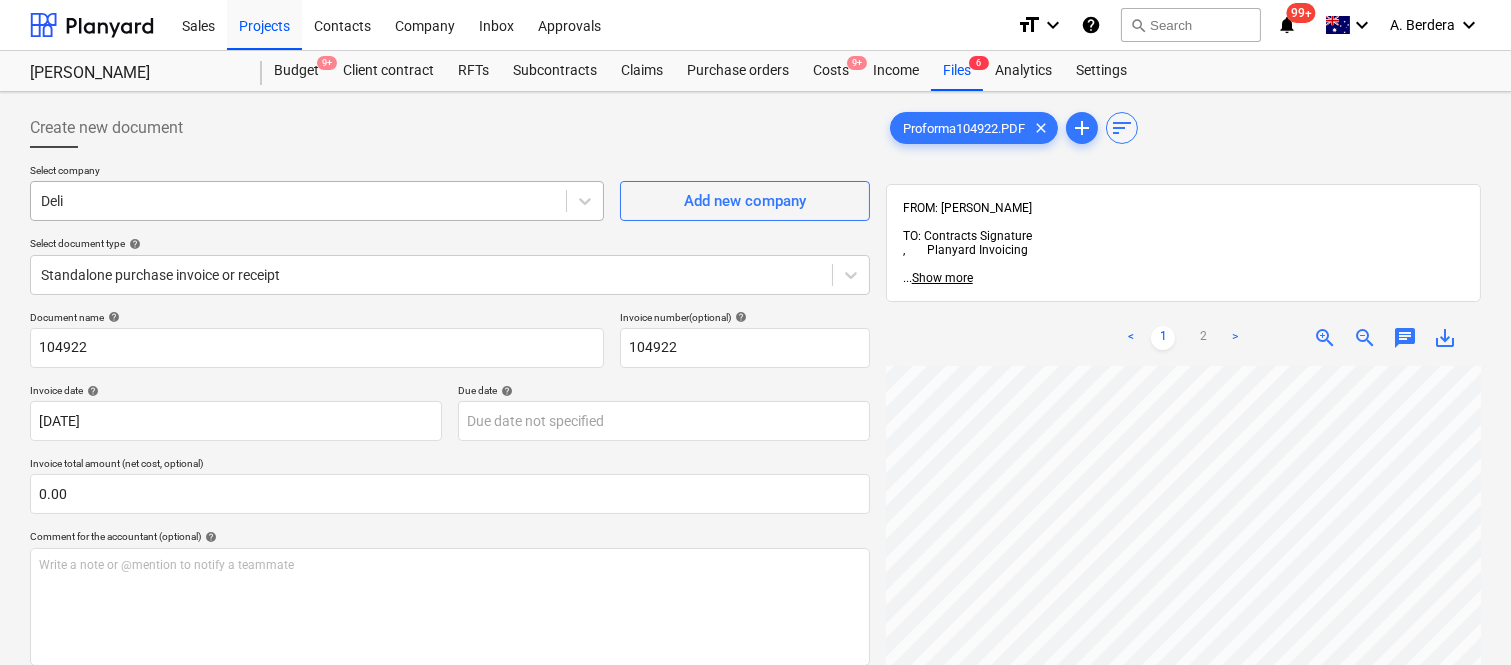 click at bounding box center [298, 201] 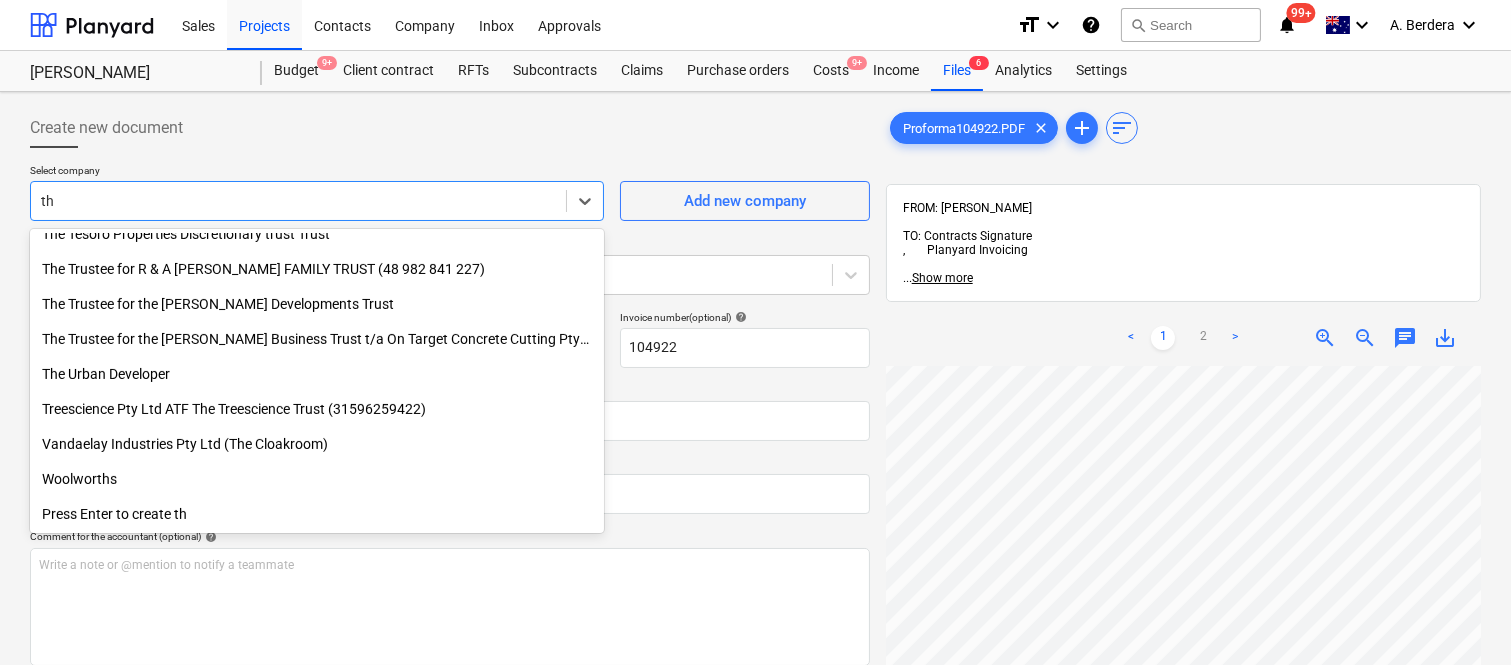 scroll, scrollTop: 575, scrollLeft: 0, axis: vertical 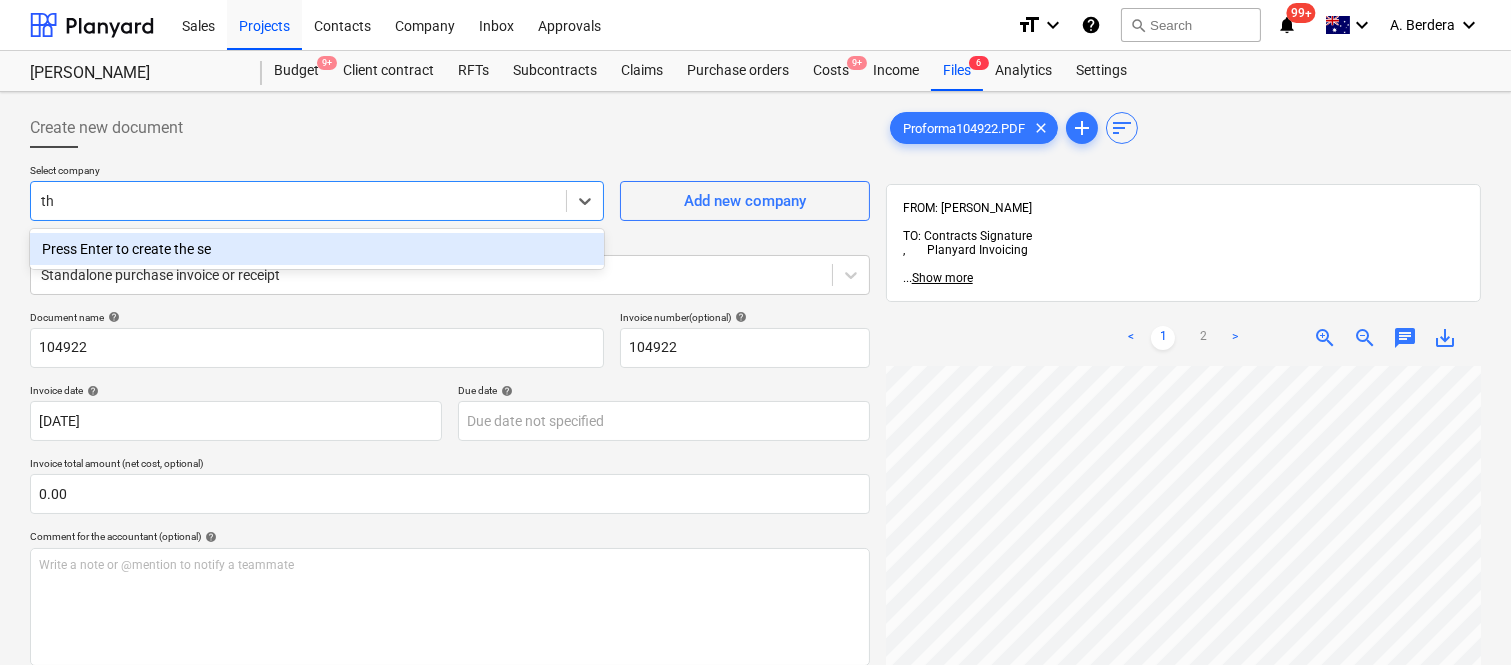 type on "t" 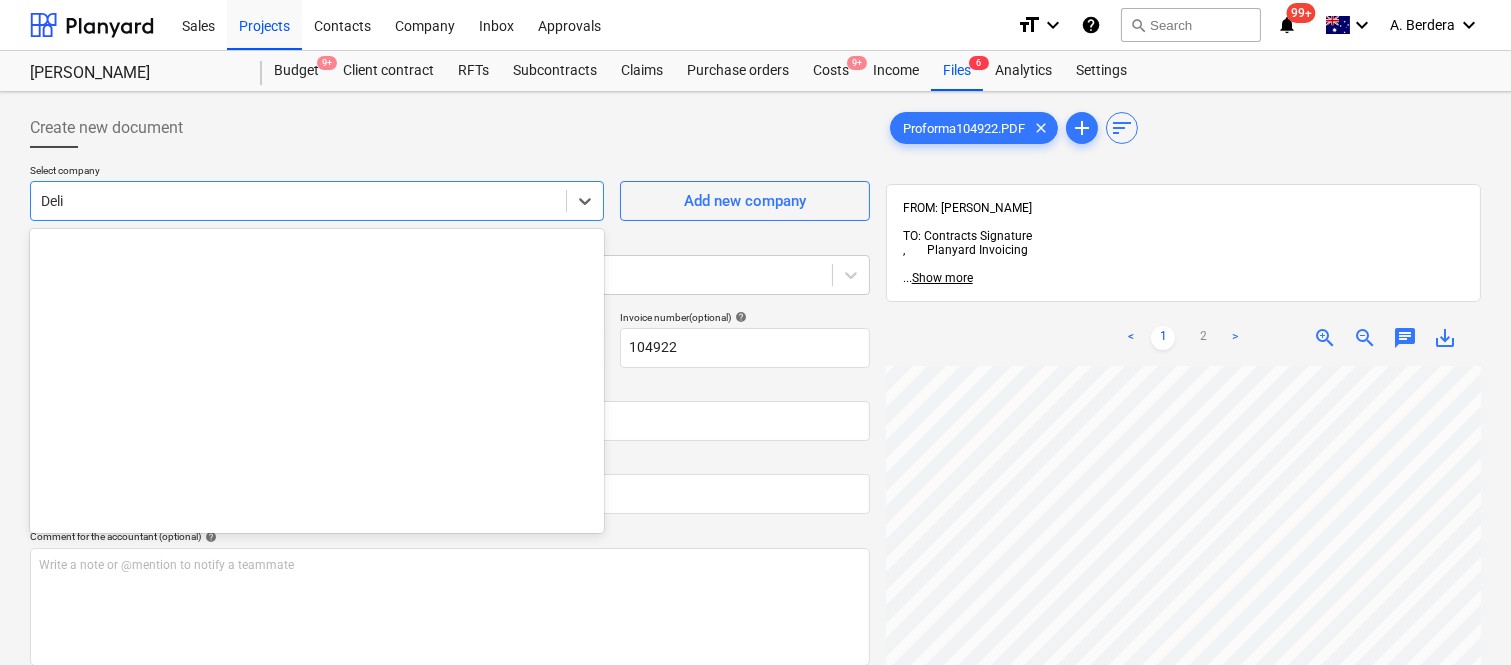 scroll, scrollTop: 575, scrollLeft: 0, axis: vertical 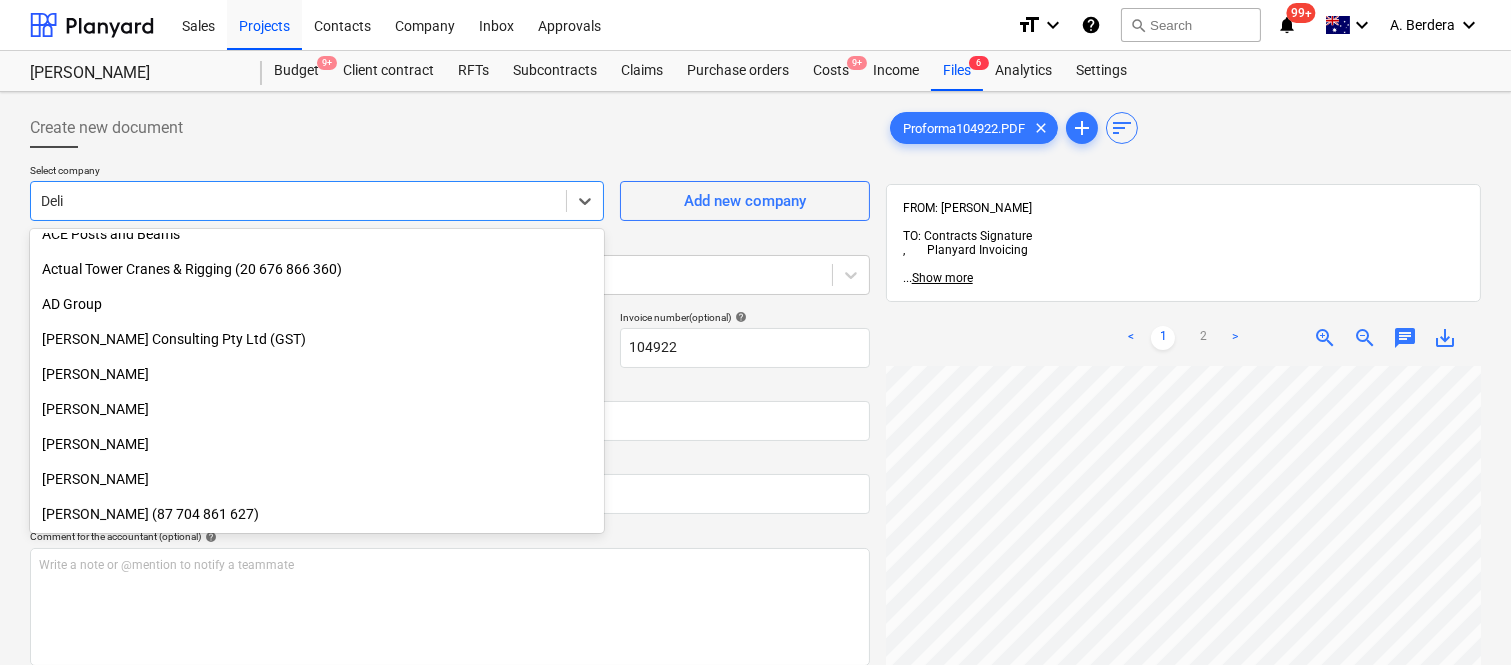 type on "h" 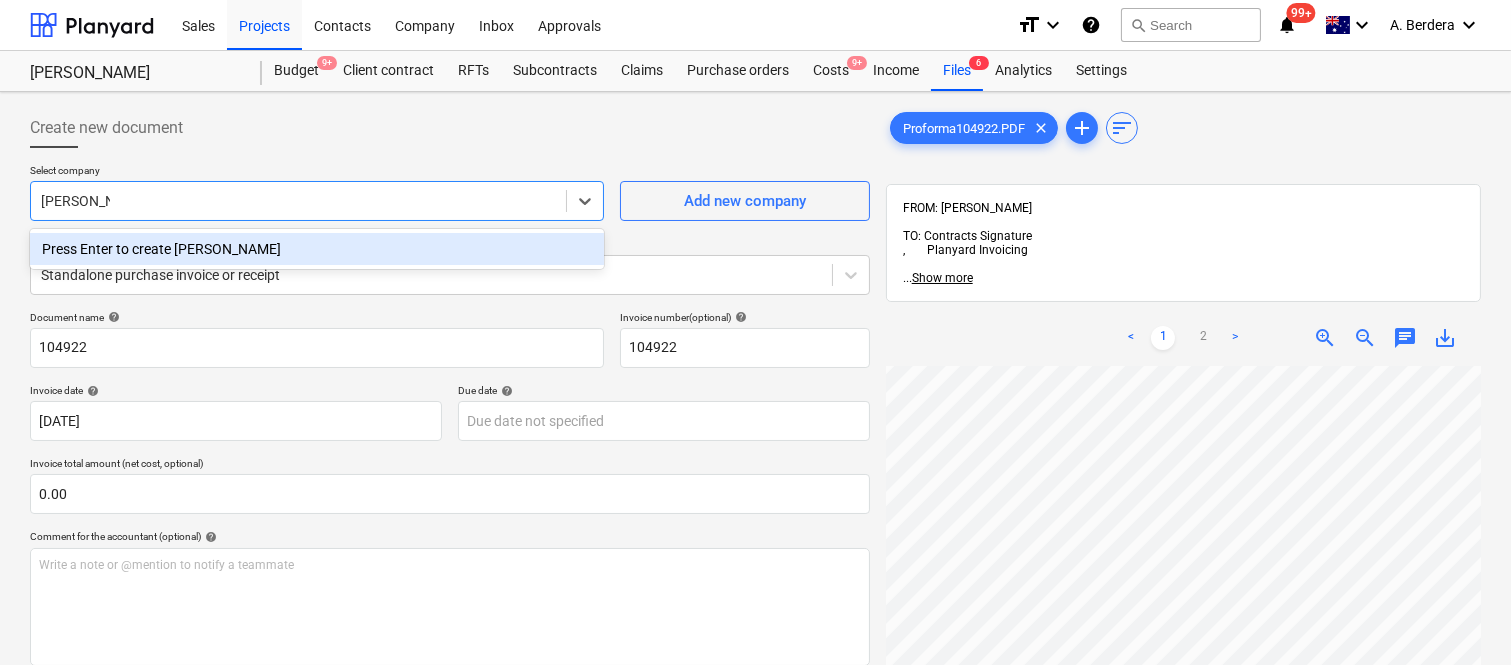 type on "[PERSON_NAME]" 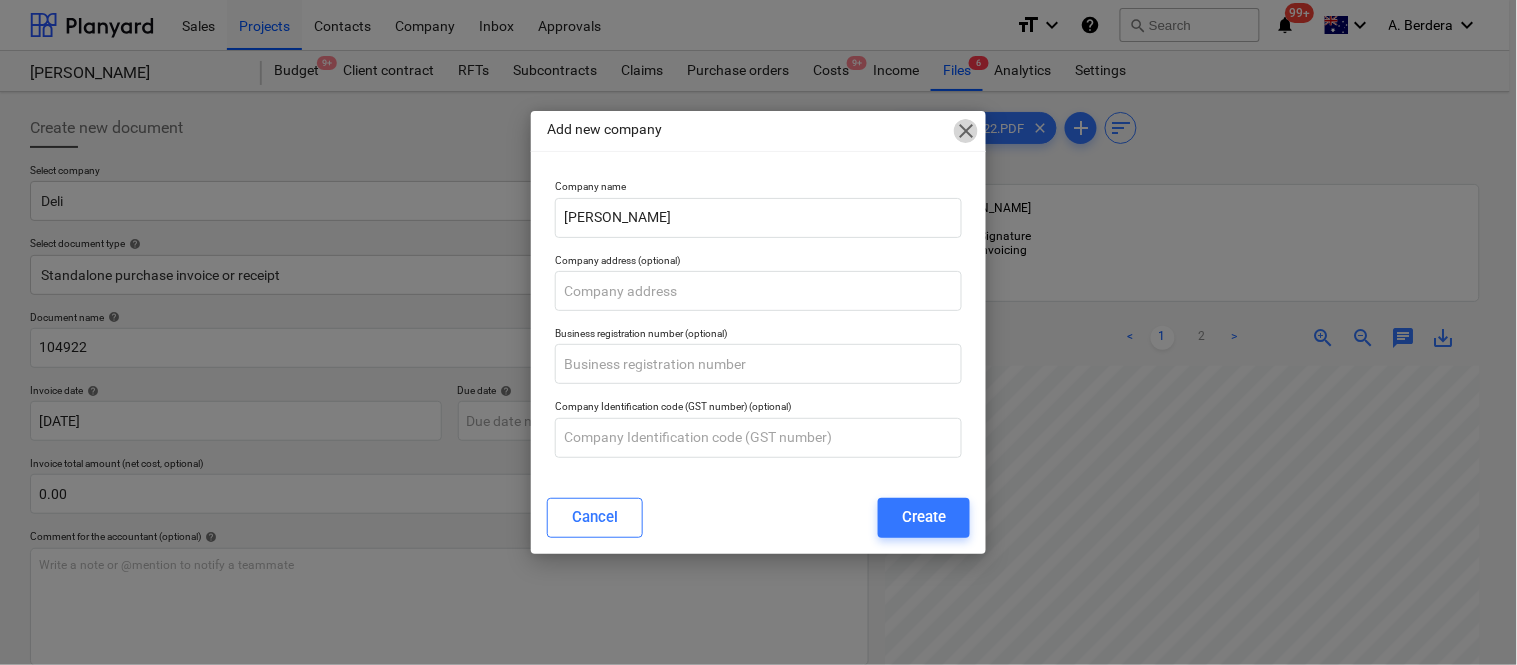 click on "close" at bounding box center (966, 131) 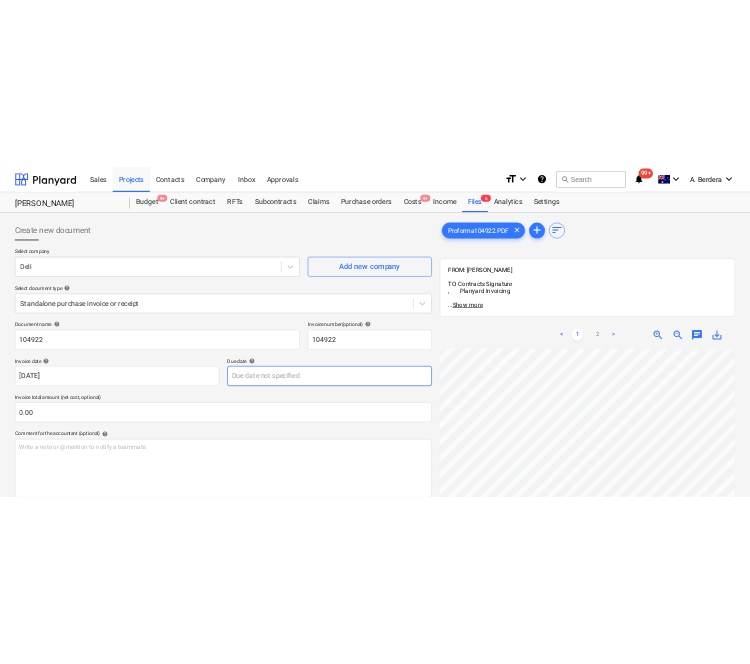 scroll, scrollTop: 0, scrollLeft: 306, axis: horizontal 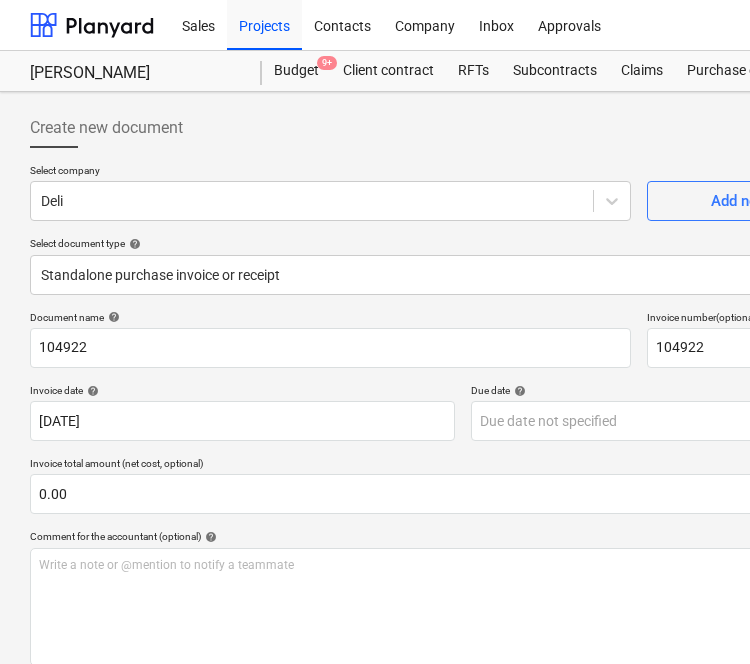 drag, startPoint x: 513, startPoint y: 126, endPoint x: 378, endPoint y: 144, distance: 136.19472 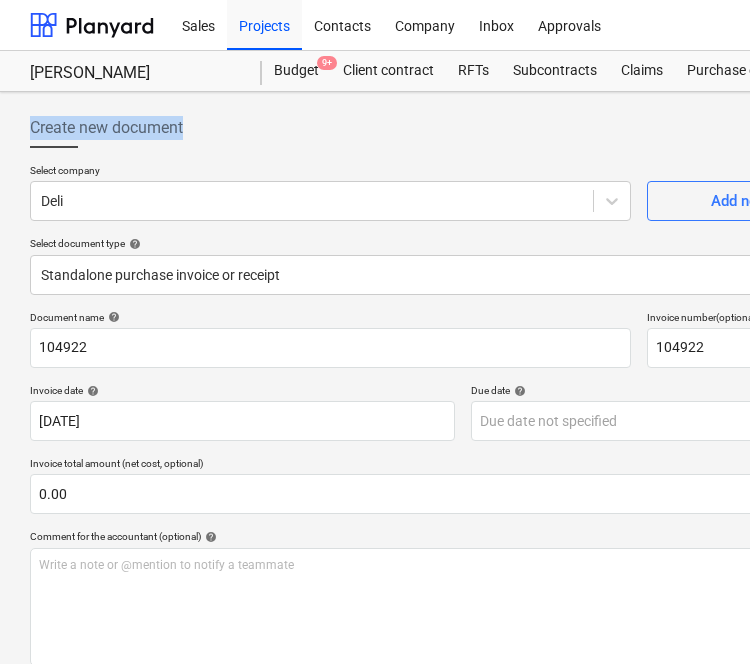 drag, startPoint x: 430, startPoint y: 130, endPoint x: -37, endPoint y: 121, distance: 467.08673 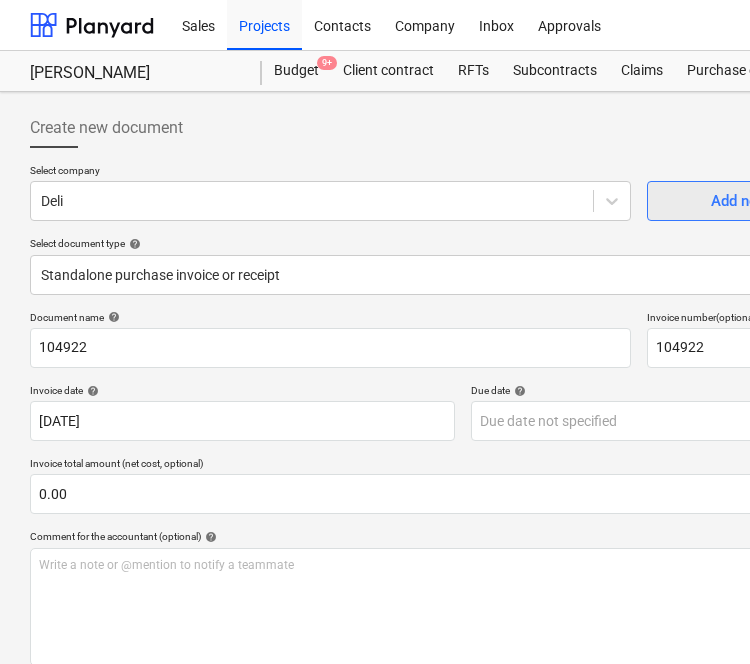 click on "Add new company" at bounding box center [772, 201] 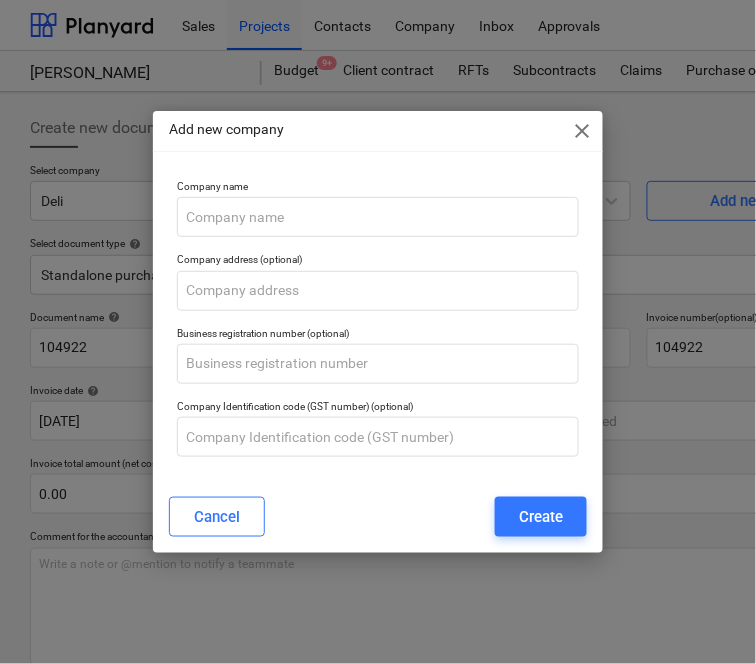 click on "Add new company close Company name Company address   (optional) Business registration number   (optional) Company Identification code (GST number)   (optional) Cancel Create" at bounding box center (378, 332) 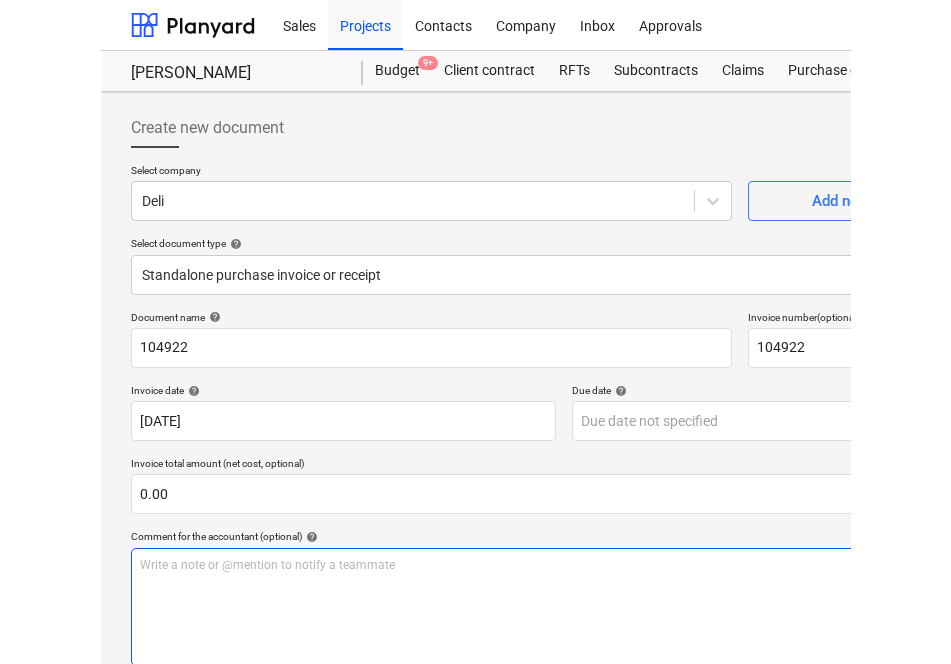 scroll, scrollTop: 285, scrollLeft: 0, axis: vertical 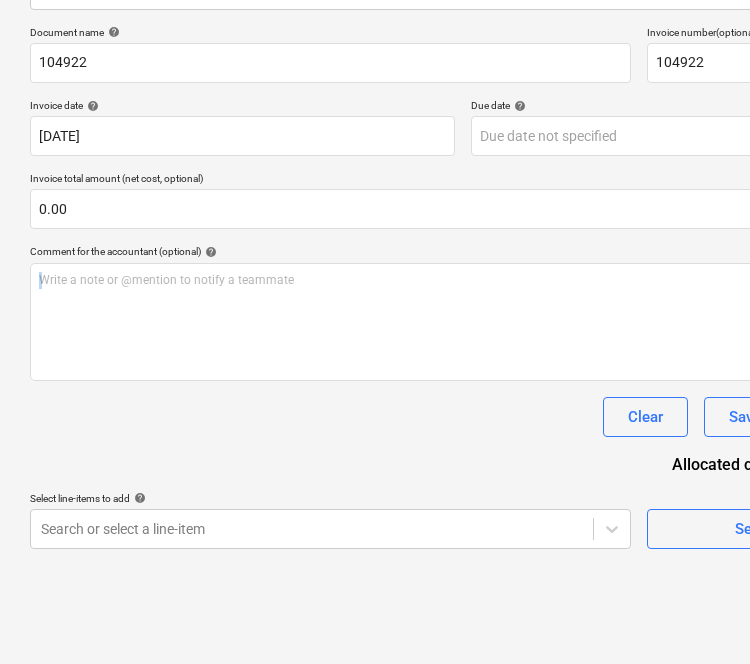 drag, startPoint x: 456, startPoint y: 386, endPoint x: 205, endPoint y: 428, distance: 254.48969 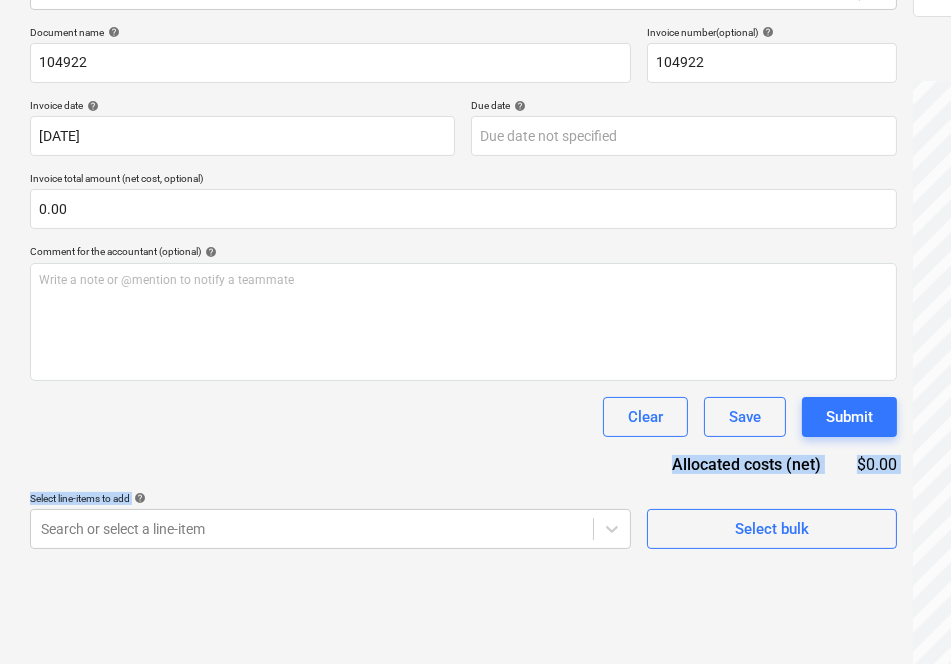 drag, startPoint x: 516, startPoint y: 450, endPoint x: 342, endPoint y: 500, distance: 181.04143 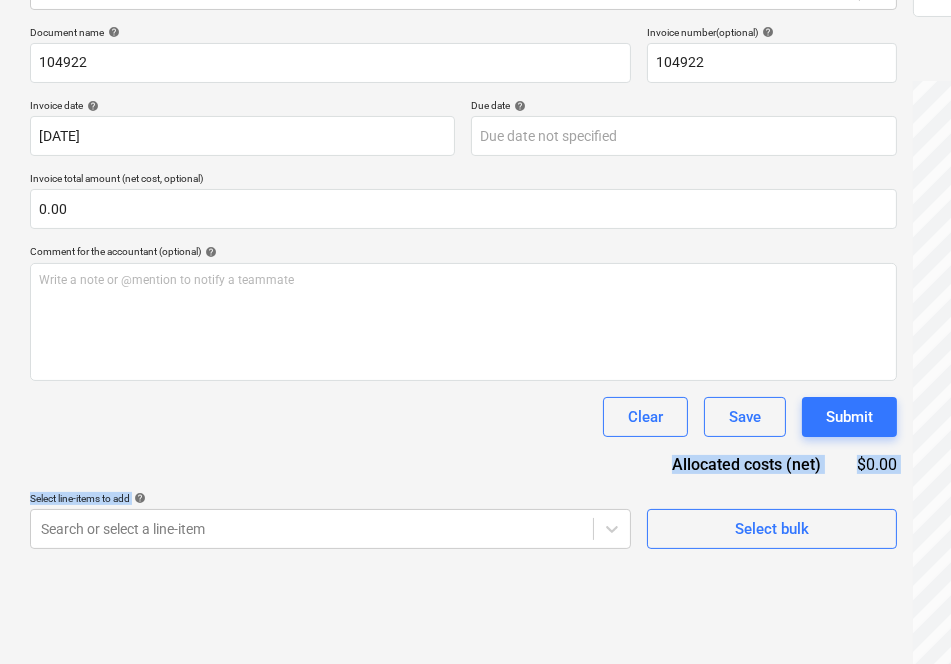 click on "Document name help 104922 Invoice number  (optional) help 104922 Invoice date help [DATE] 21.07.2025 Press the down arrow key to interact with the calendar and
select a date. Press the question mark key to get the keyboard shortcuts for changing dates. Due date help Press the down arrow key to interact with the calendar and
select a date. Press the question mark key to get the keyboard shortcuts for changing dates. Invoice total amount (net cost, optional) 0.00 Comment for the accountant (optional) help Write a note or @mention to notify a teammate ﻿ Clear Save Submit Allocated costs (net) $0.00 Select line-items to add help Search or select a line-item Select bulk" at bounding box center (463, 287) 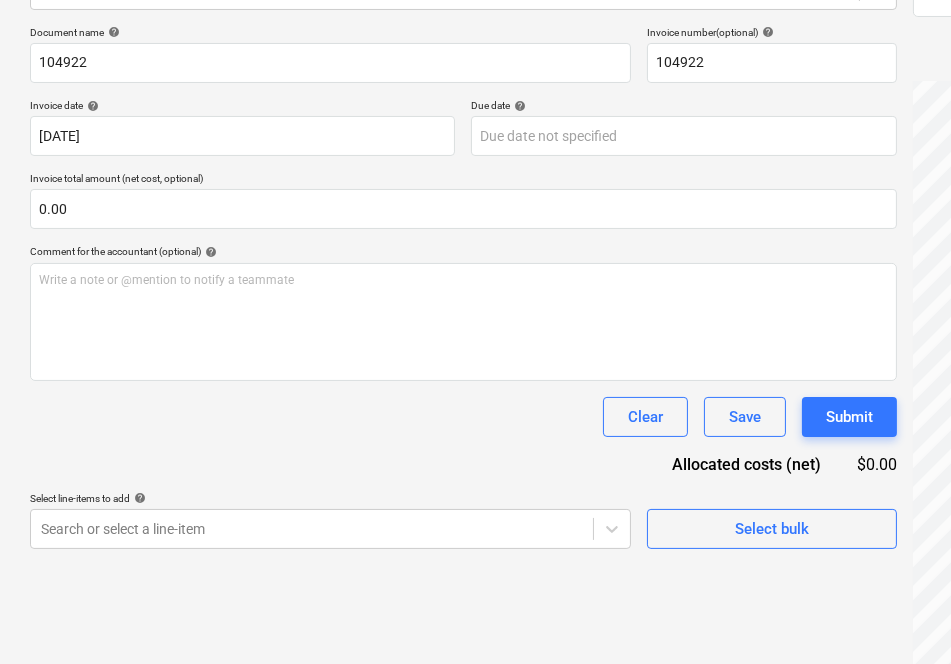 click on "Clear Save Submit" at bounding box center (463, 417) 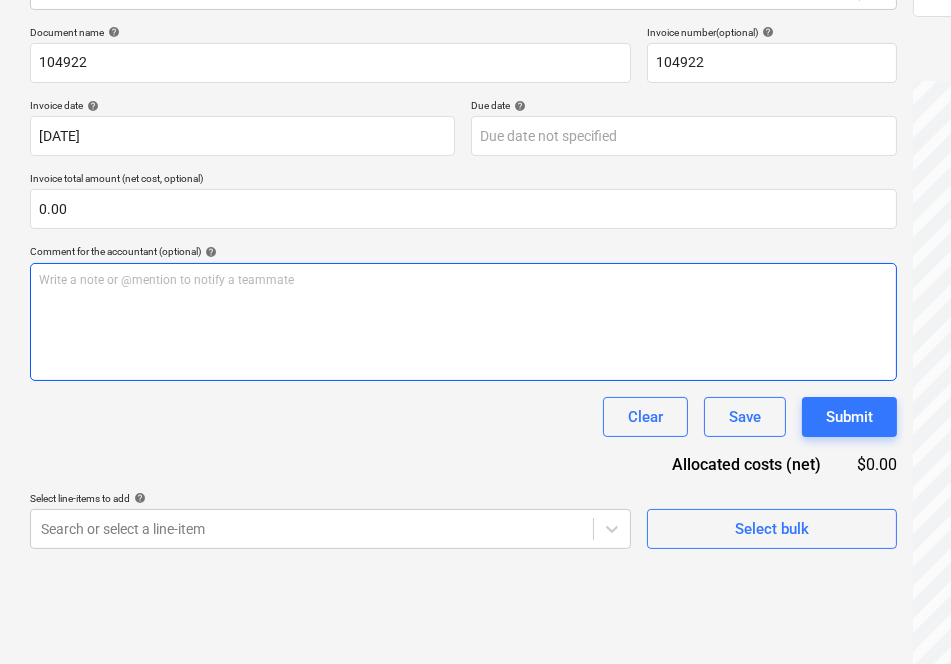 scroll, scrollTop: 0, scrollLeft: 317, axis: horizontal 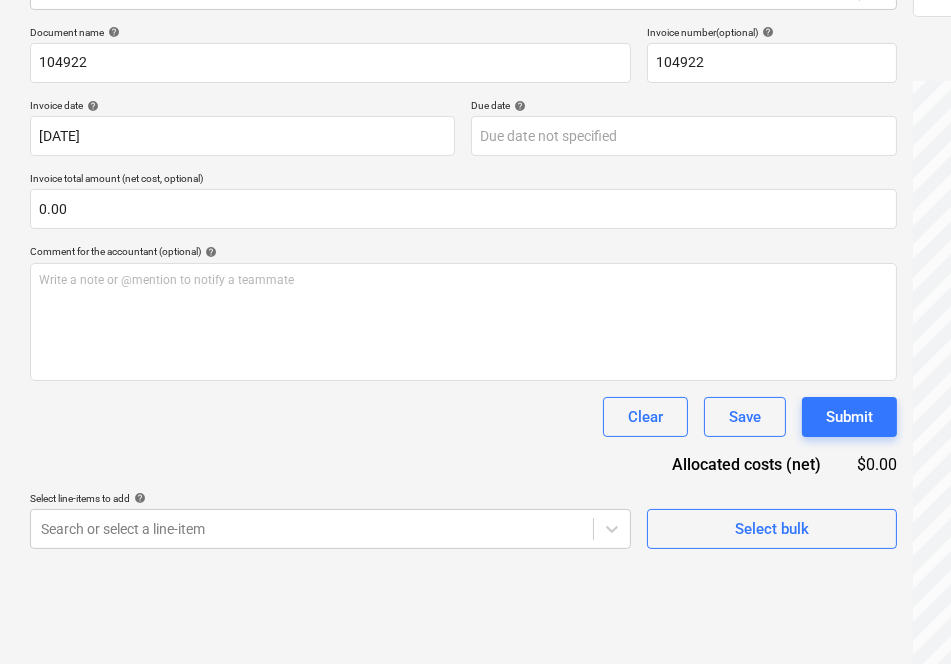 click on "Create new document Select company Deli   Add new company Select document type help Standalone purchase invoice or receipt Document name help 104922 Invoice number  (optional) help 104922 Invoice date help [DATE] 21.07.2025 Press the down arrow key to interact with the calendar and
select a date. Press the question mark key to get the keyboard shortcuts for changing dates. Due date help Press the down arrow key to interact with the calendar and
select a date. Press the question mark key to get the keyboard shortcuts for changing dates. Invoice total amount (net cost, optional) 0.00 Comment for the accountant (optional) help Write a note or @mention to notify a teammate ﻿ Clear Save Submit Allocated costs (net) $0.00 Select line-items to add help Search or select a line-item Select bulk Proforma104922.PDF clear add sort FROM: [PERSON_NAME]  TO: Contracts Signature  , 	Planyard Invoicing  ...  Show more ...  Show more < 1 2 > zoom_in zoom_out chat 0 save_alt" at bounding box center [684, 236] 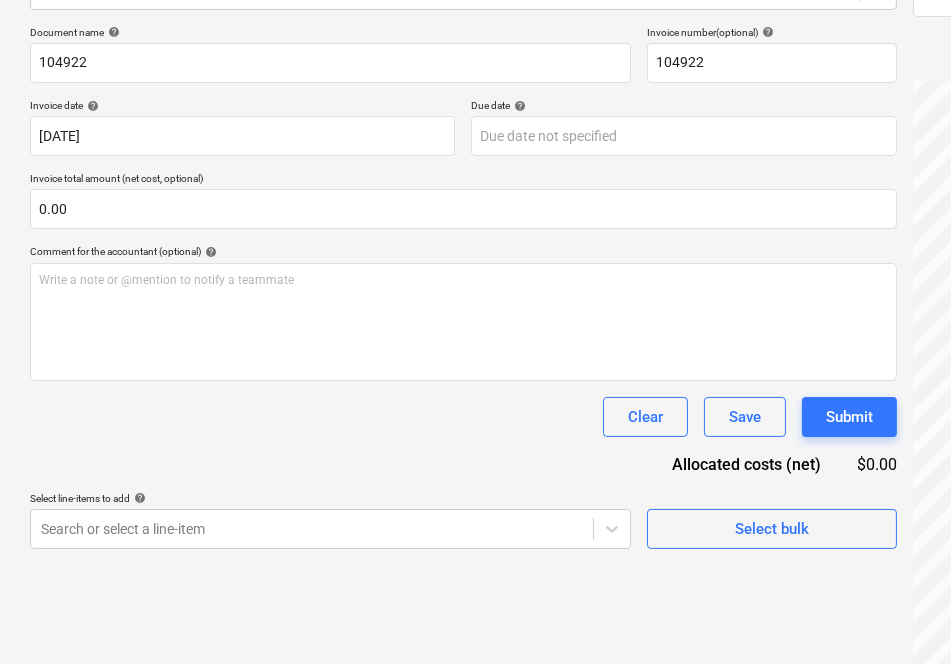 scroll, scrollTop: 0, scrollLeft: 317, axis: horizontal 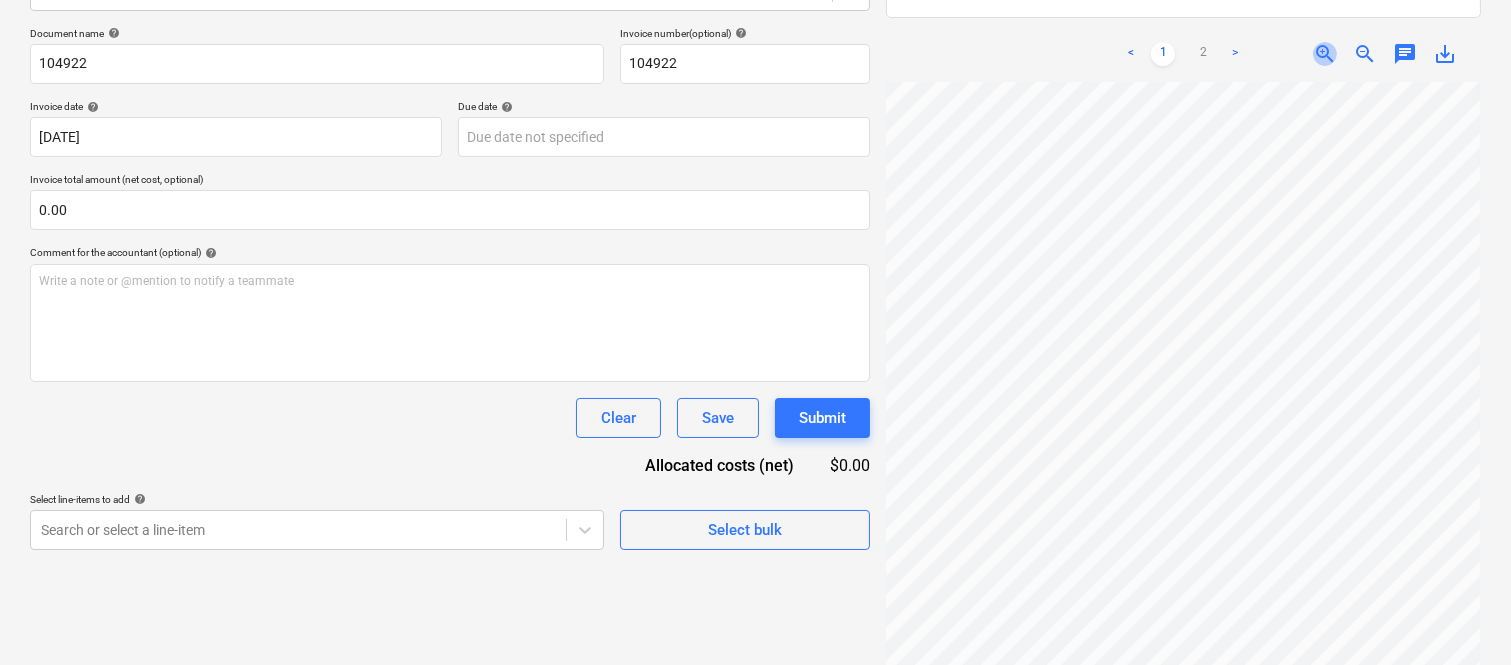 click on "zoom_in" at bounding box center [1325, 54] 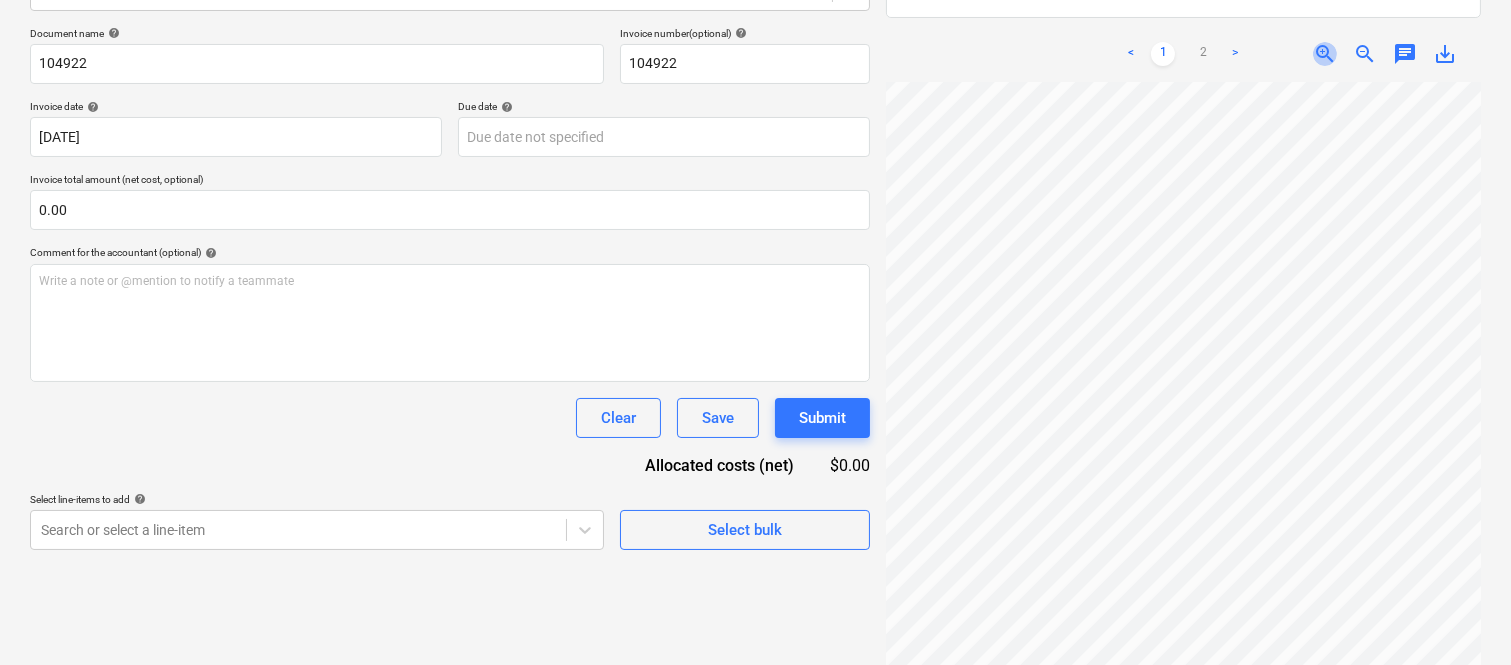 click on "zoom_in" at bounding box center [1325, 54] 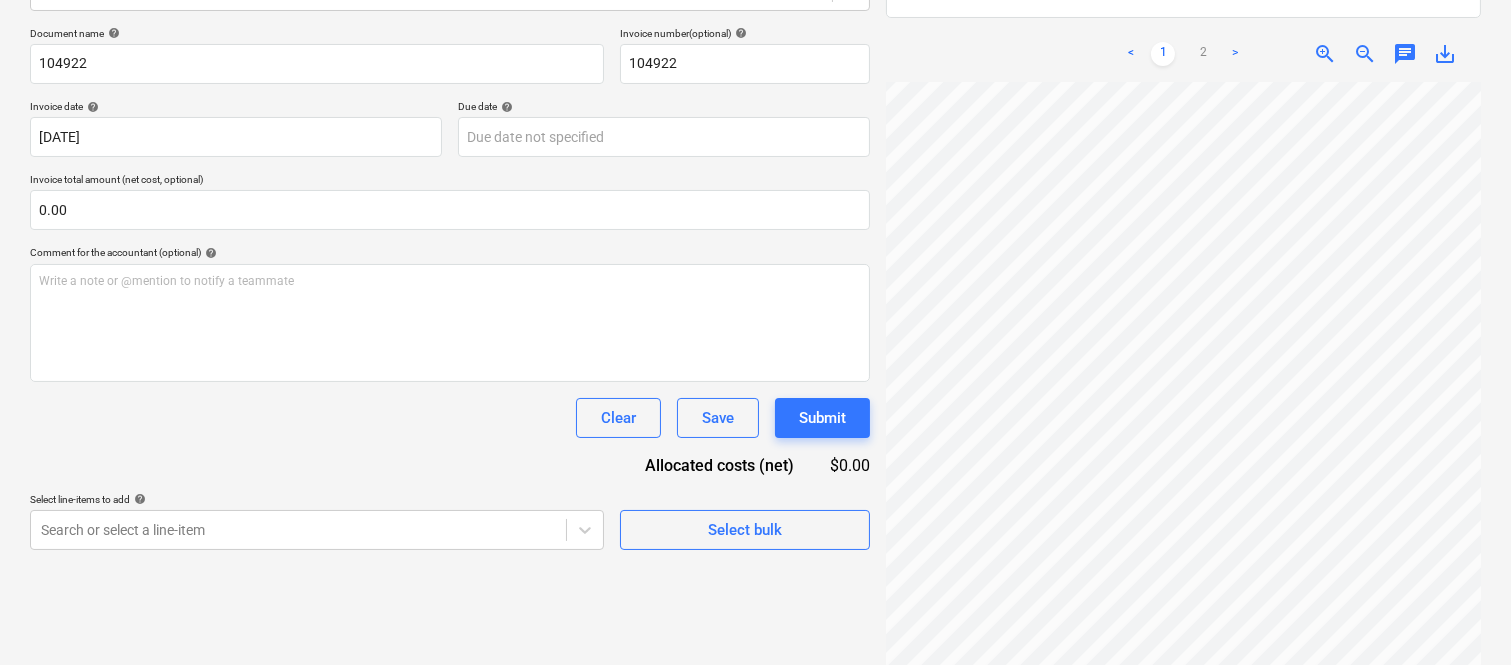 scroll, scrollTop: 0, scrollLeft: 604, axis: horizontal 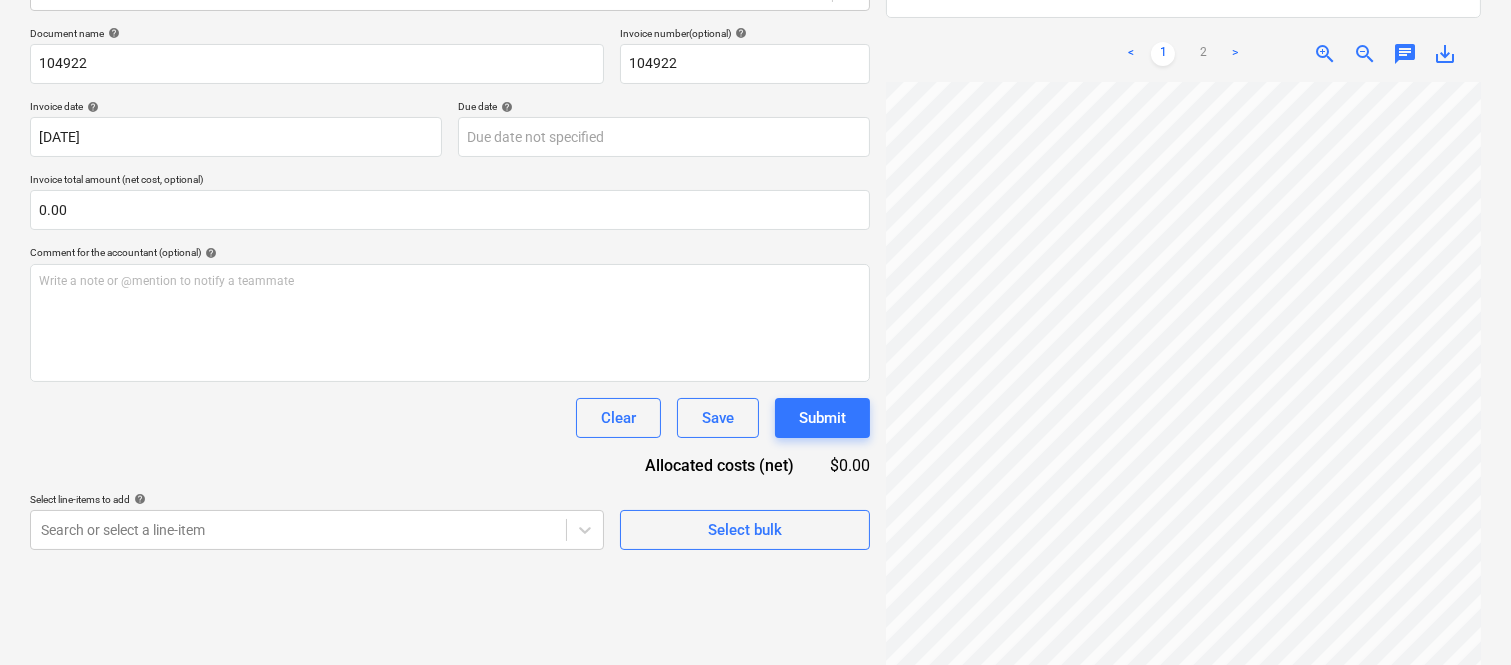 click on "zoom_in" at bounding box center (1325, 54) 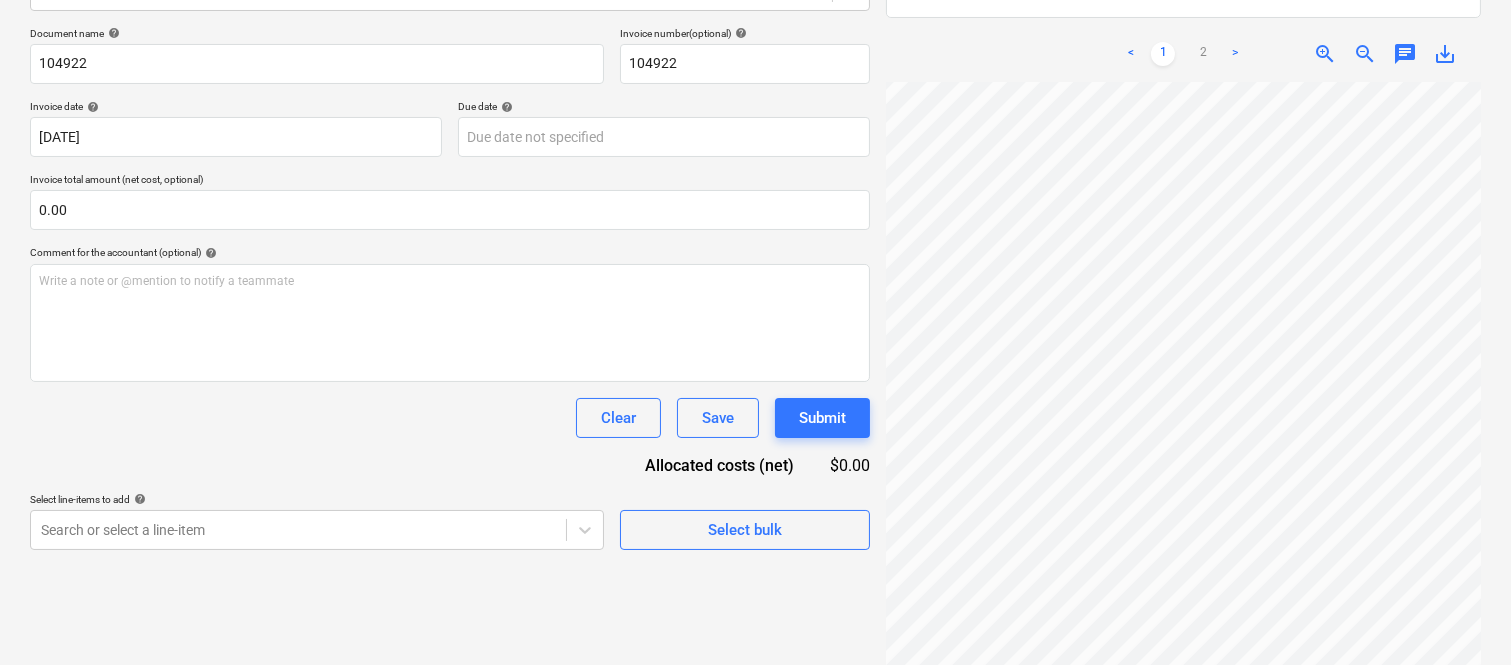 scroll, scrollTop: 0, scrollLeft: 753, axis: horizontal 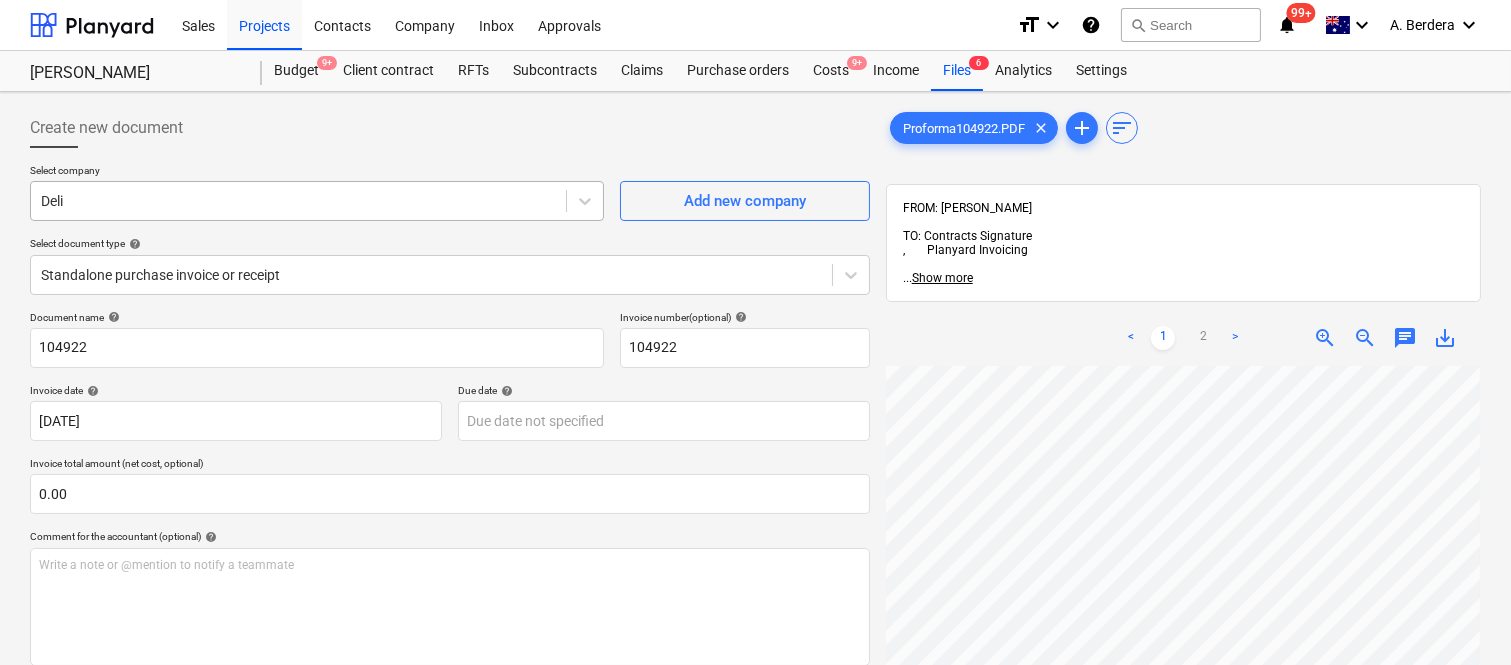 click at bounding box center (298, 201) 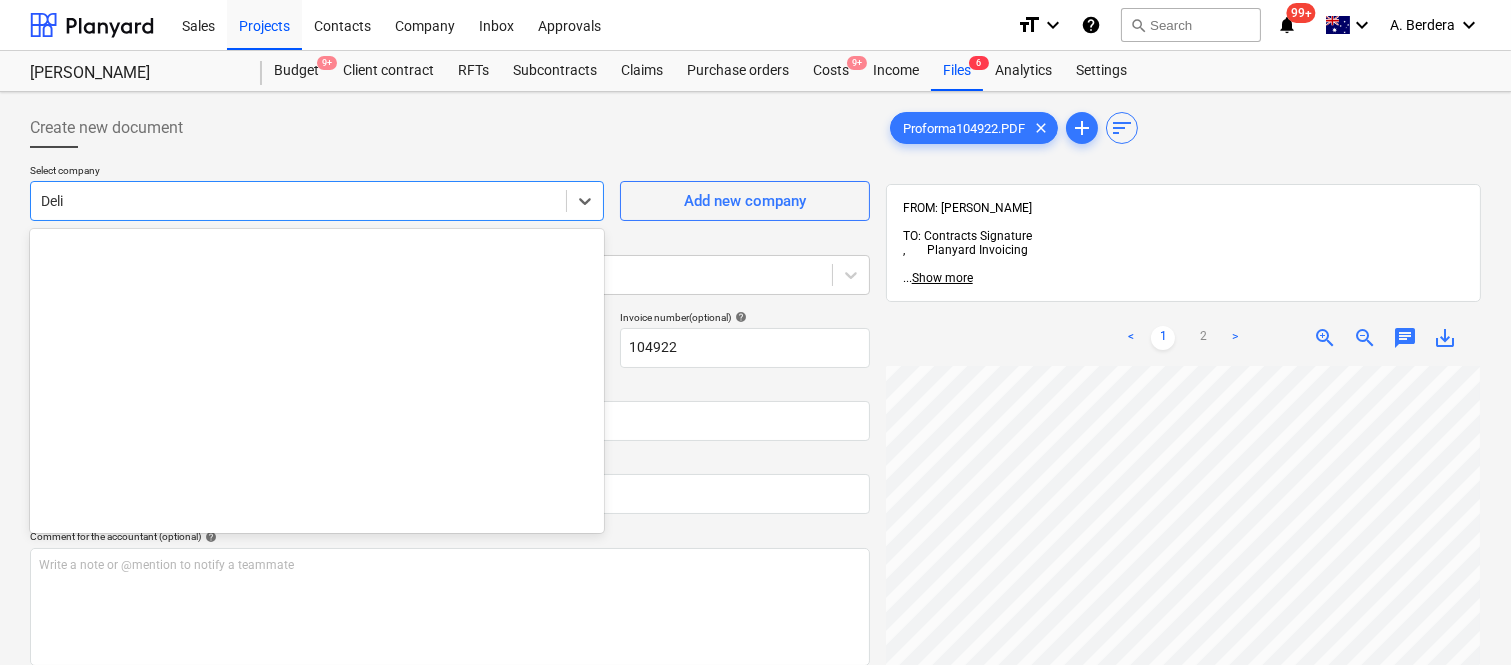 scroll, scrollTop: 4795, scrollLeft: 0, axis: vertical 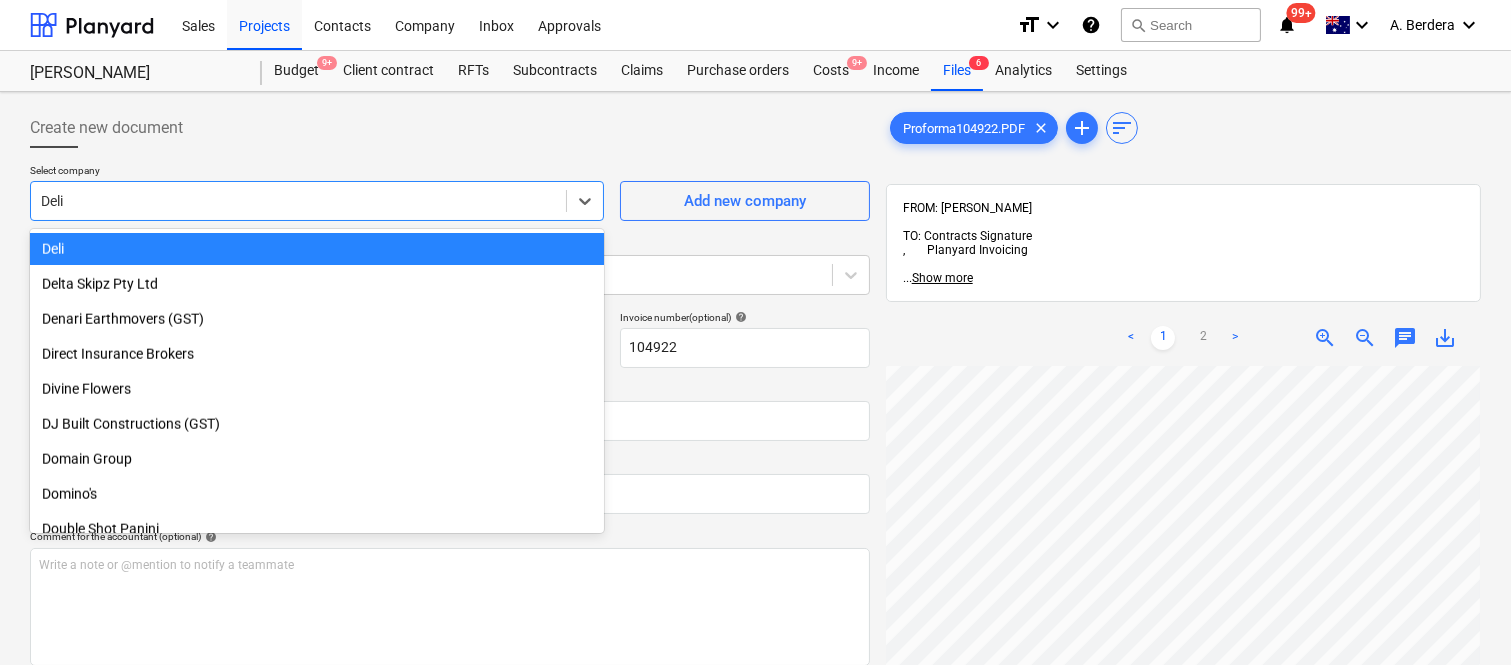 paste on "[PERSON_NAME] & CO. (QLD) PTY. LTD." 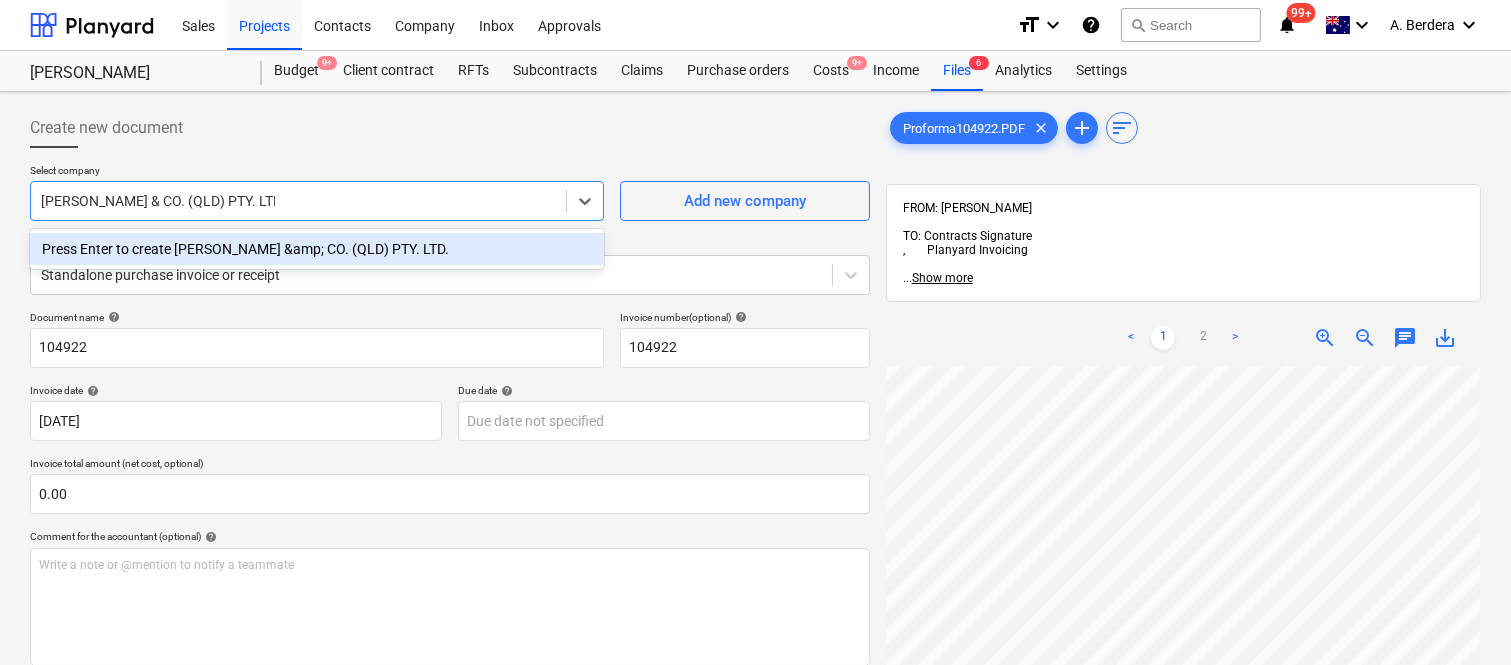 type on "[PERSON_NAME] & CO. (QLD) PTY. LTD." 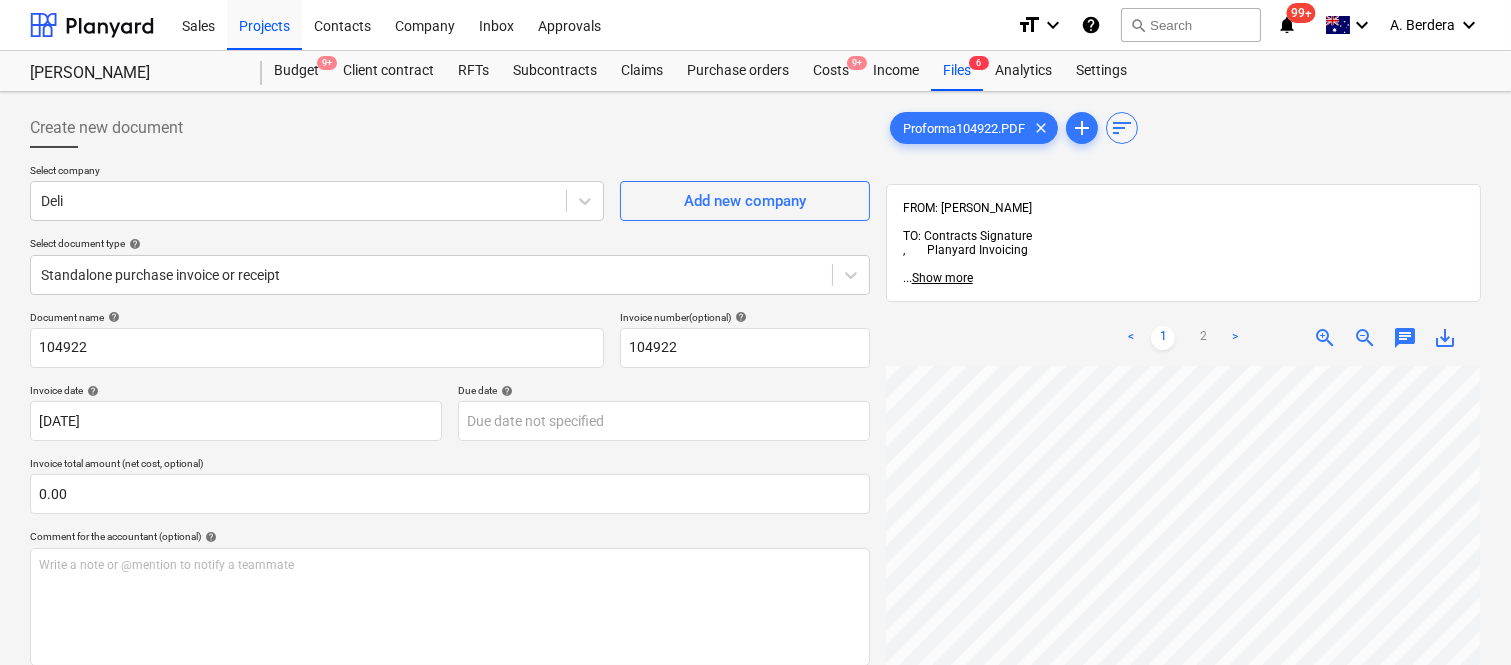 click on "Document name help" at bounding box center (317, 317) 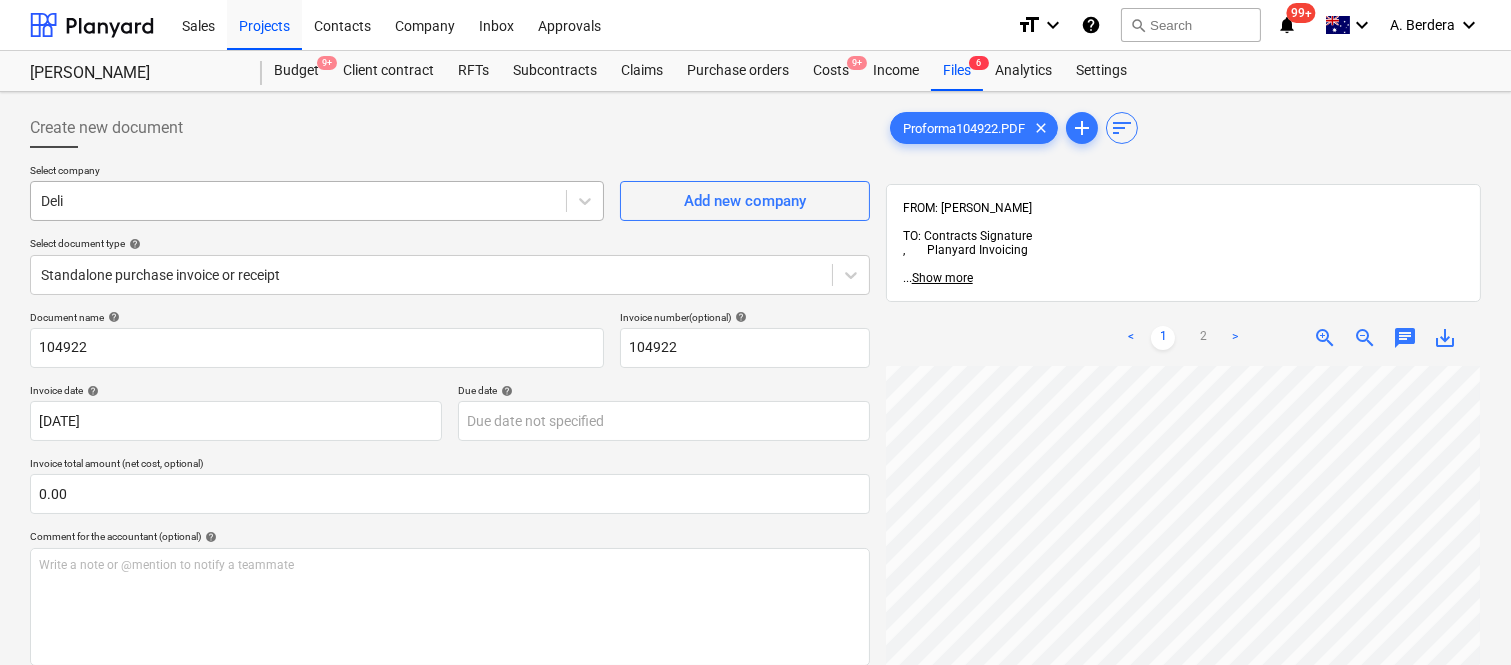 click at bounding box center (298, 201) 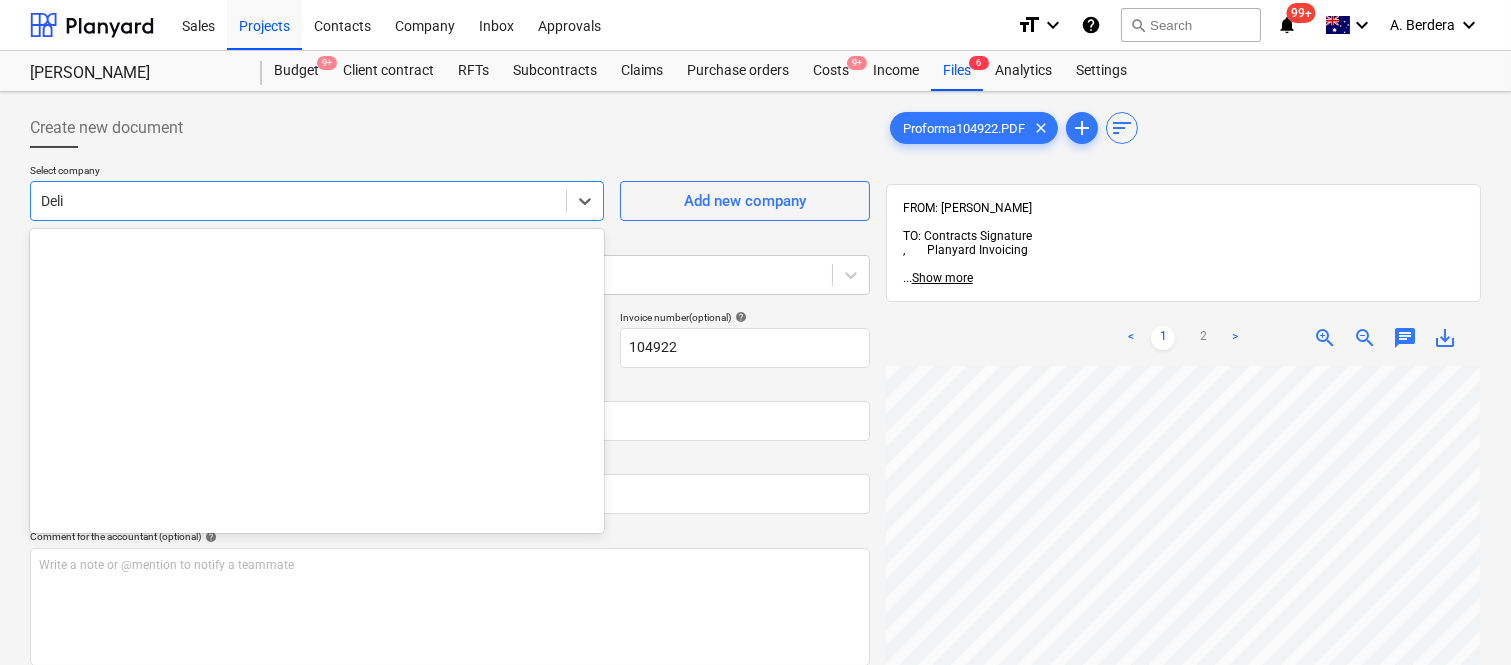 scroll, scrollTop: 4795, scrollLeft: 0, axis: vertical 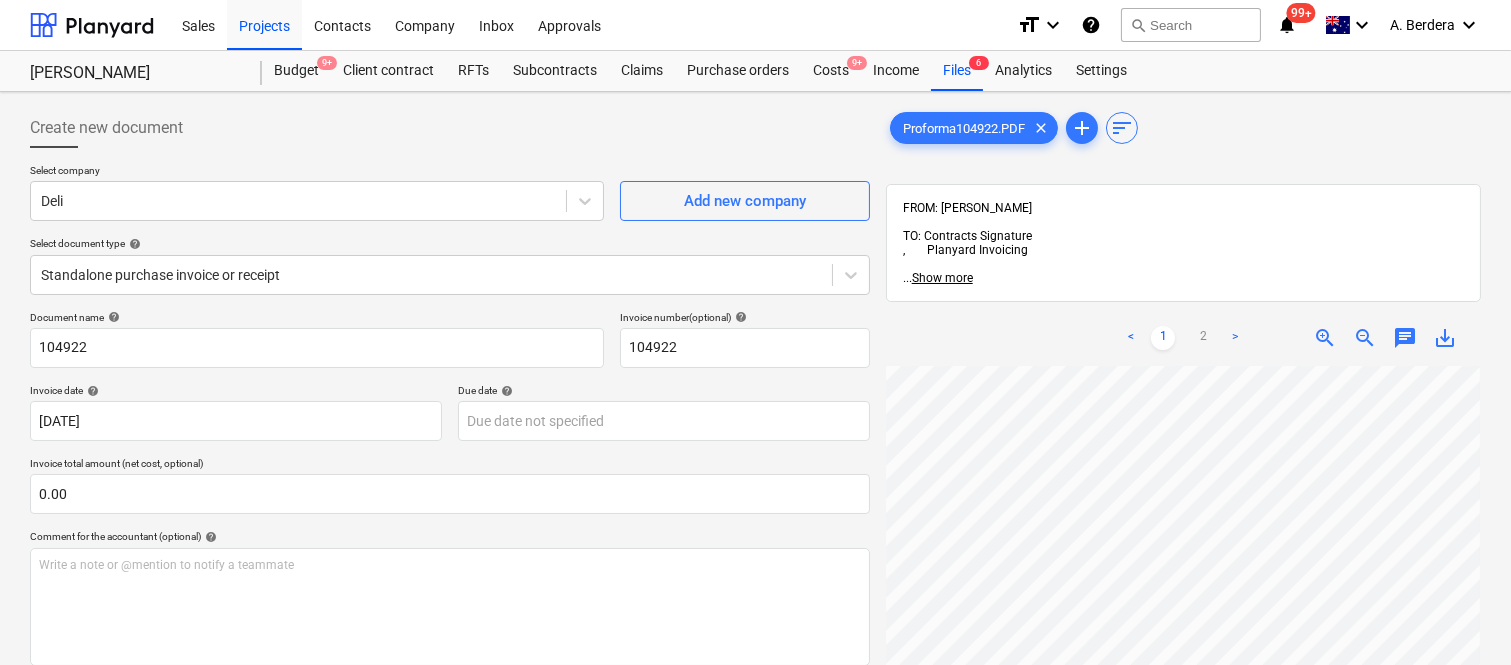 click on "Create new document" at bounding box center [450, 128] 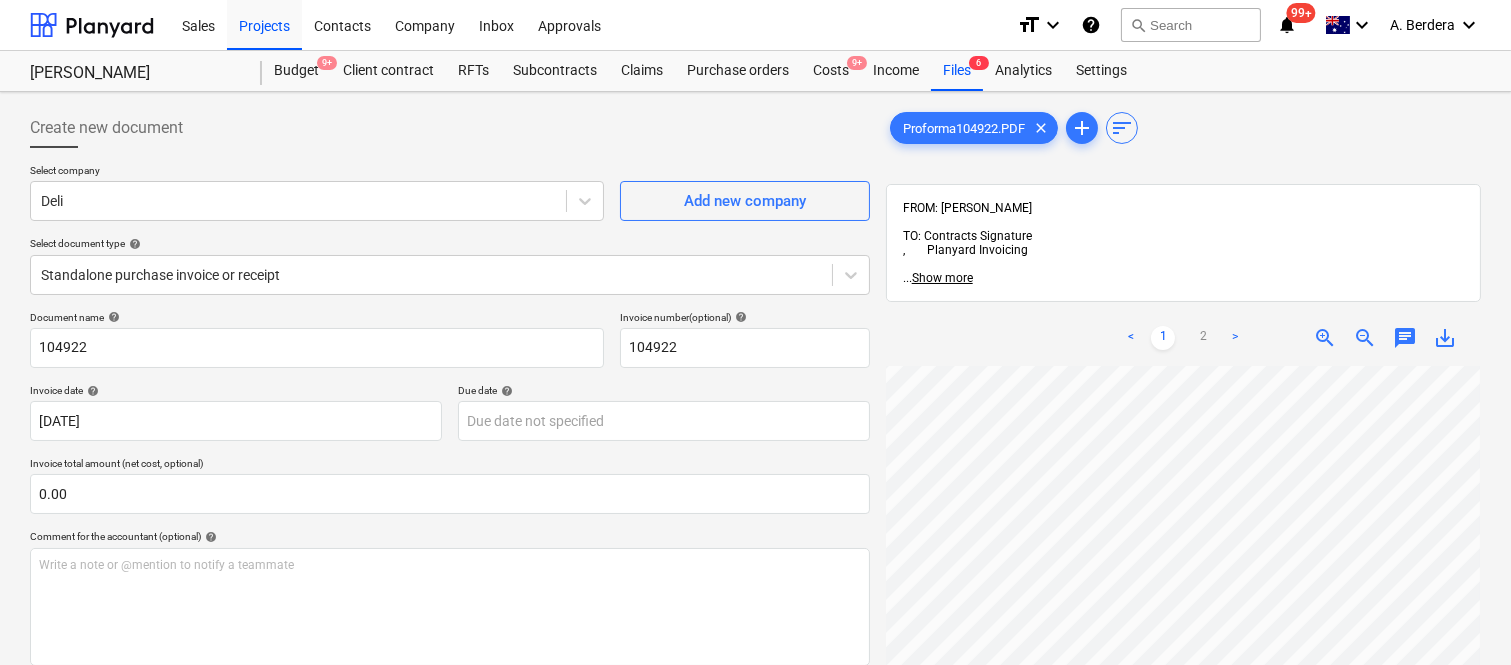 scroll, scrollTop: 198, scrollLeft: 753, axis: both 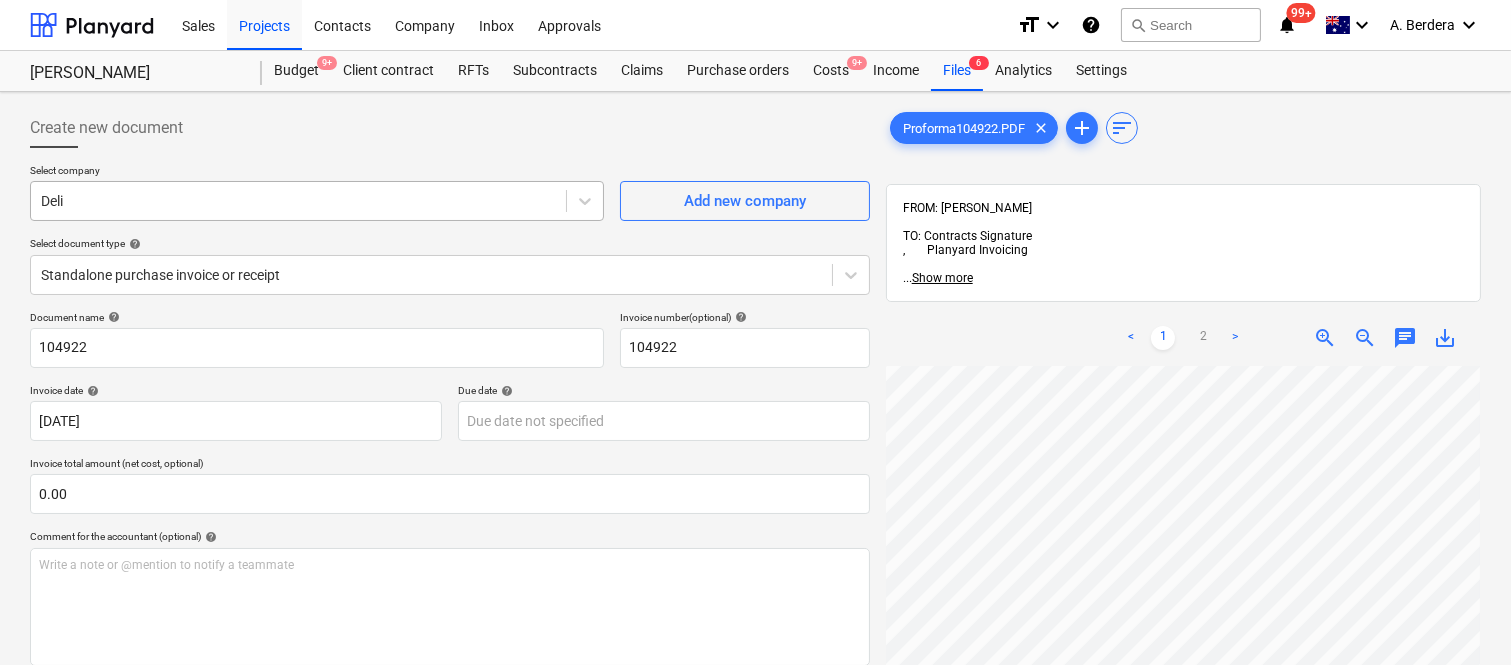 click at bounding box center (298, 201) 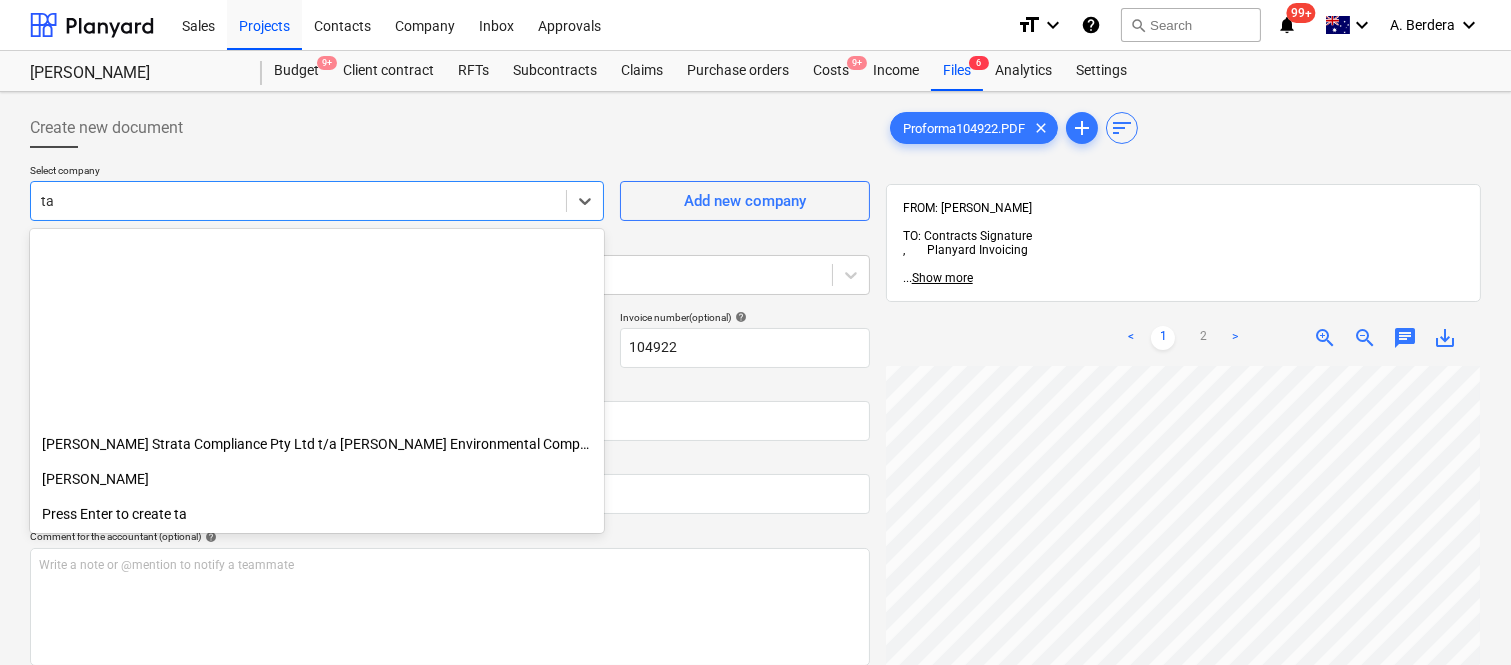 scroll, scrollTop: 1380, scrollLeft: 0, axis: vertical 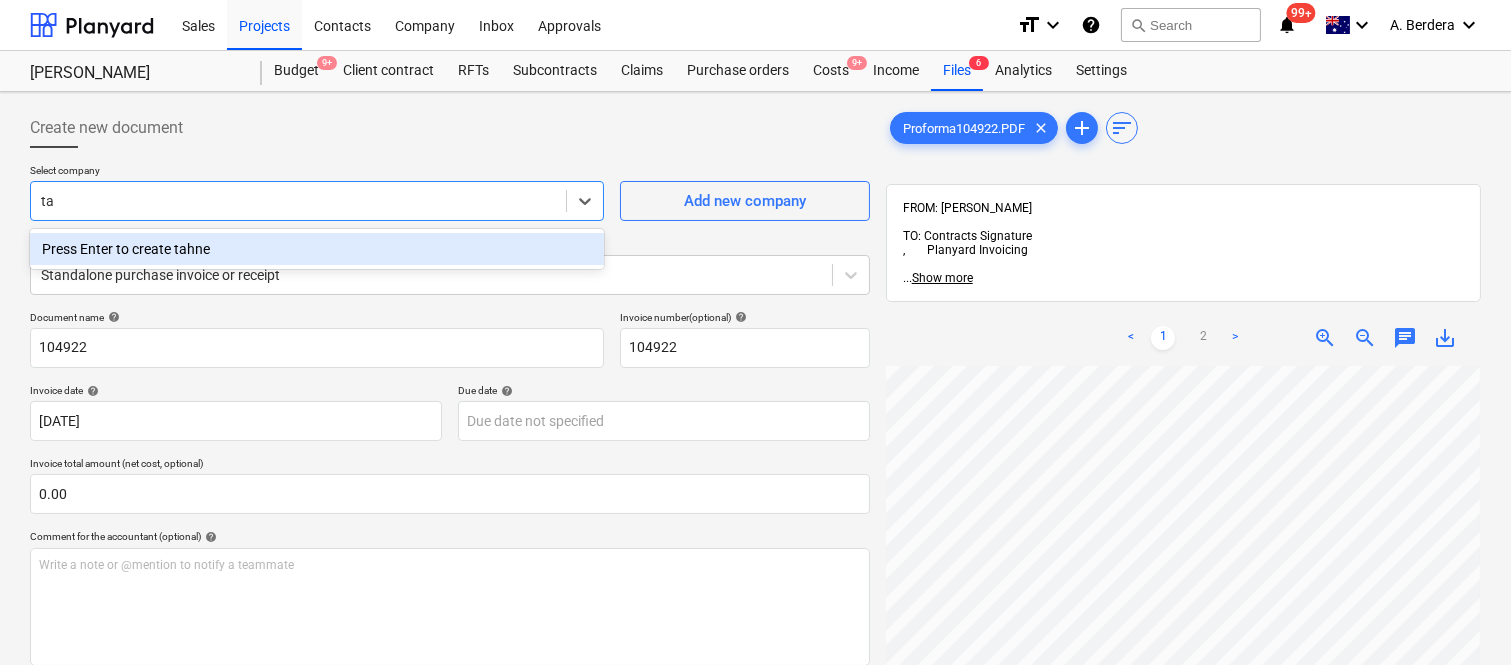 type on "t" 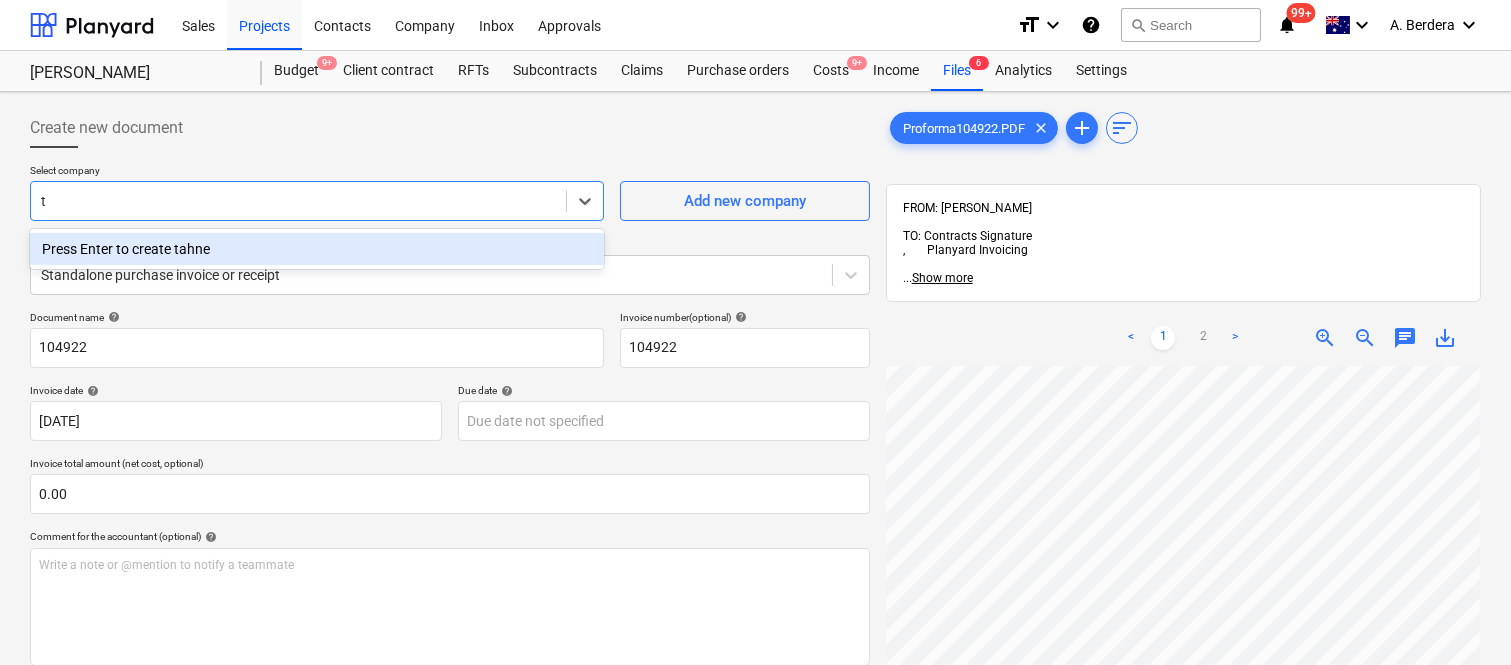 type 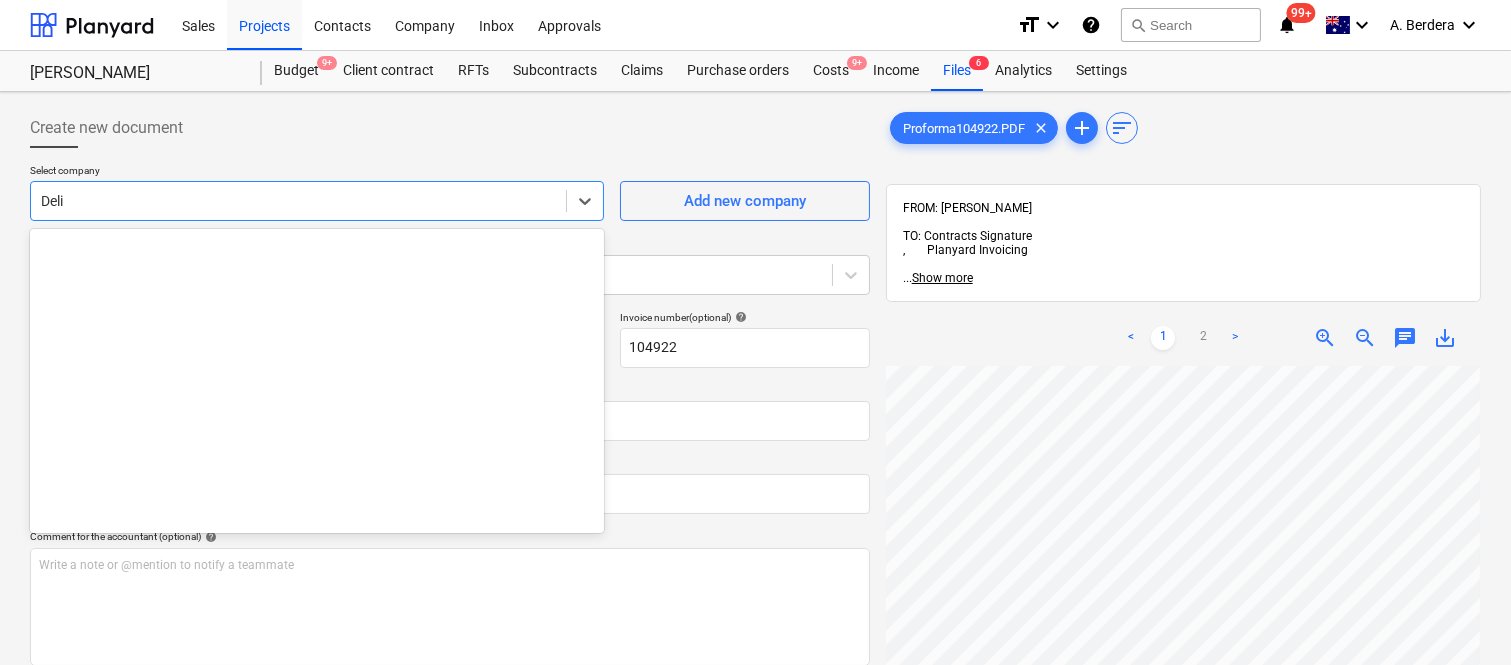 scroll, scrollTop: 1380, scrollLeft: 0, axis: vertical 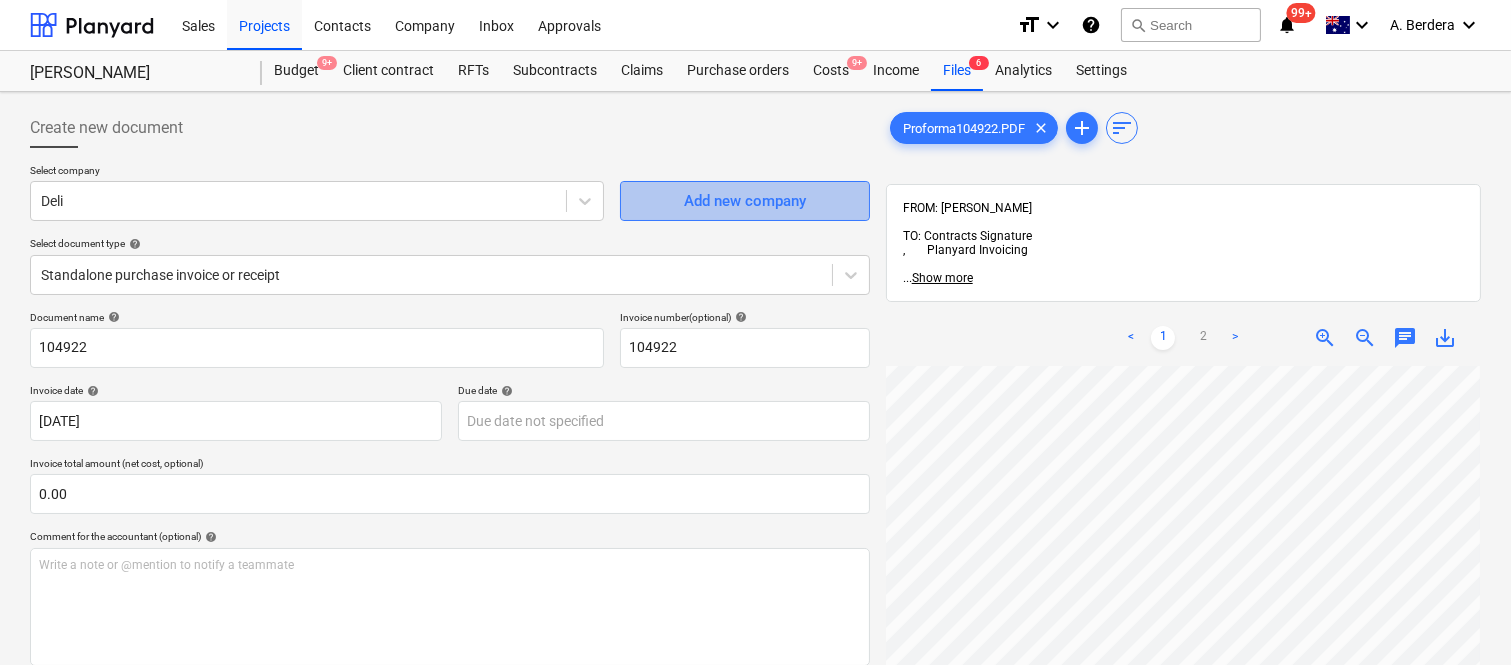 click on "Add new company" at bounding box center [745, 201] 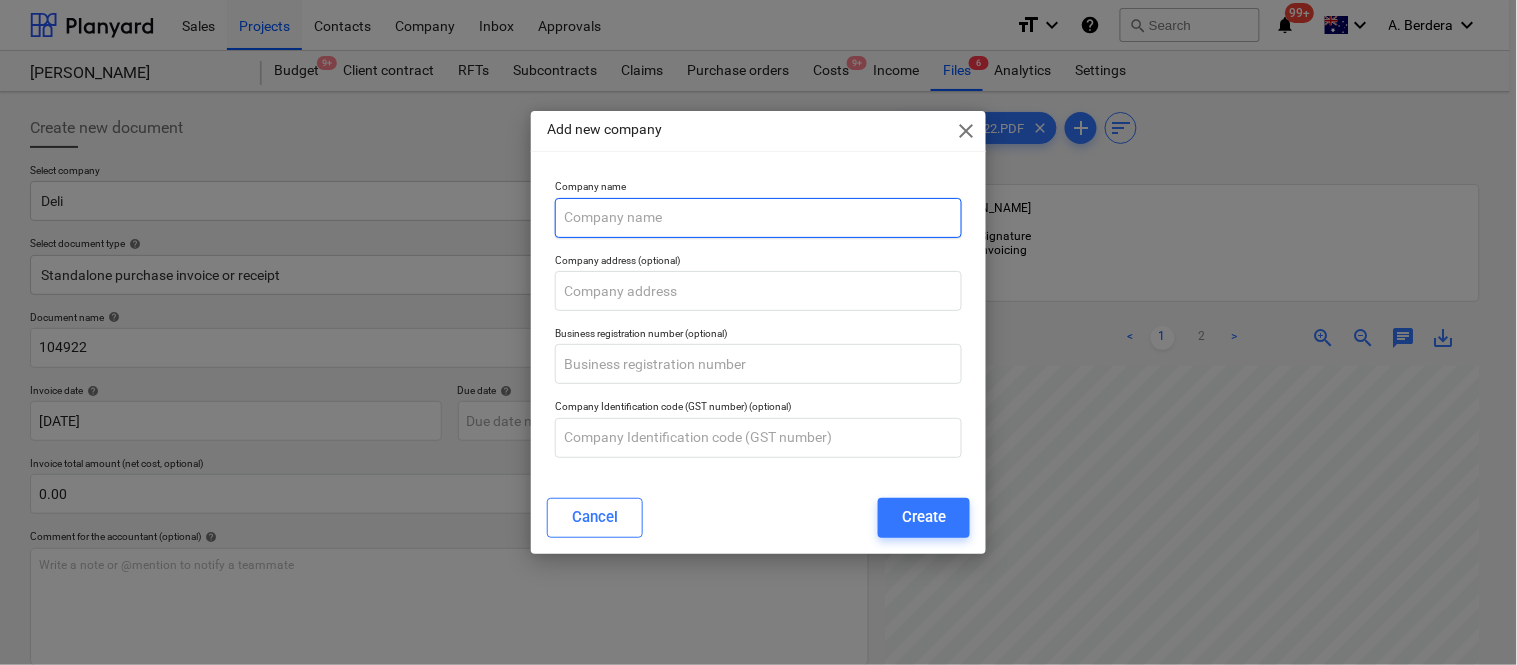 click at bounding box center (758, 218) 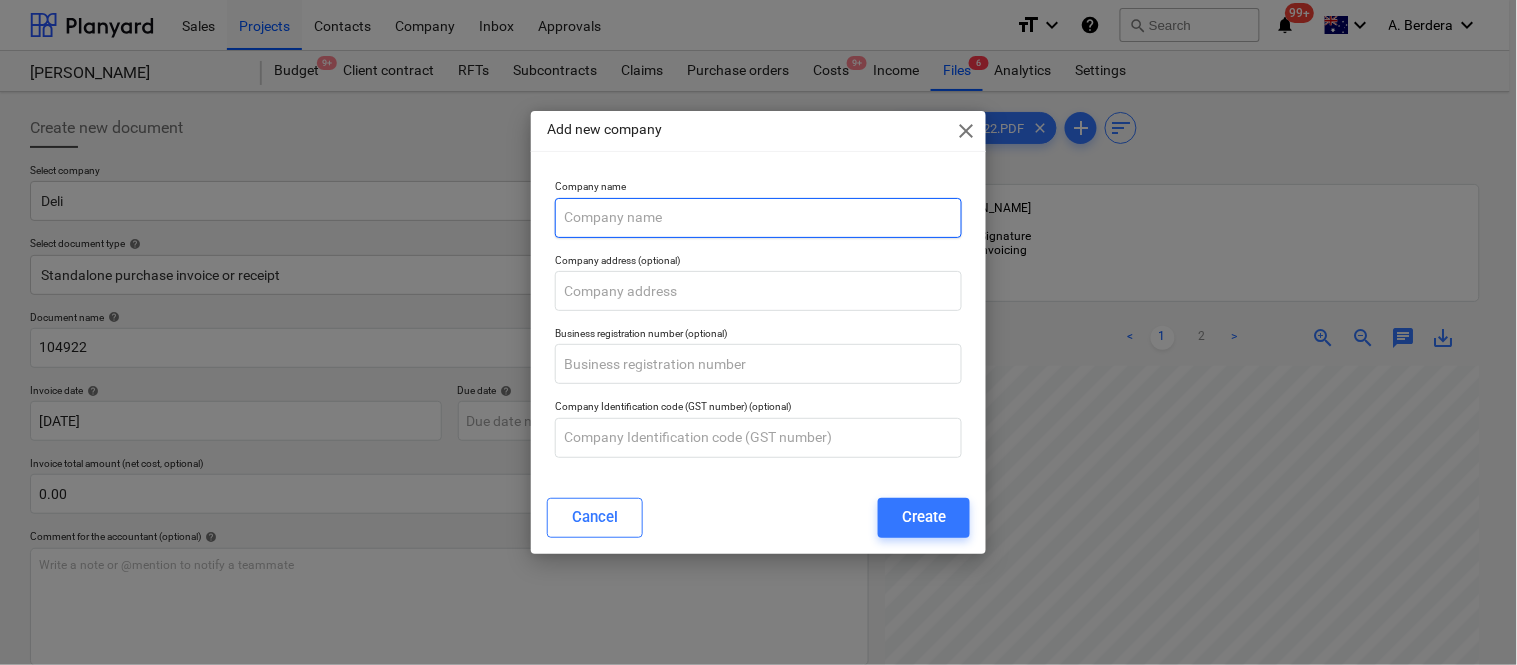 paste on "[PERSON_NAME] & CO. (QLD) PTY. LTD." 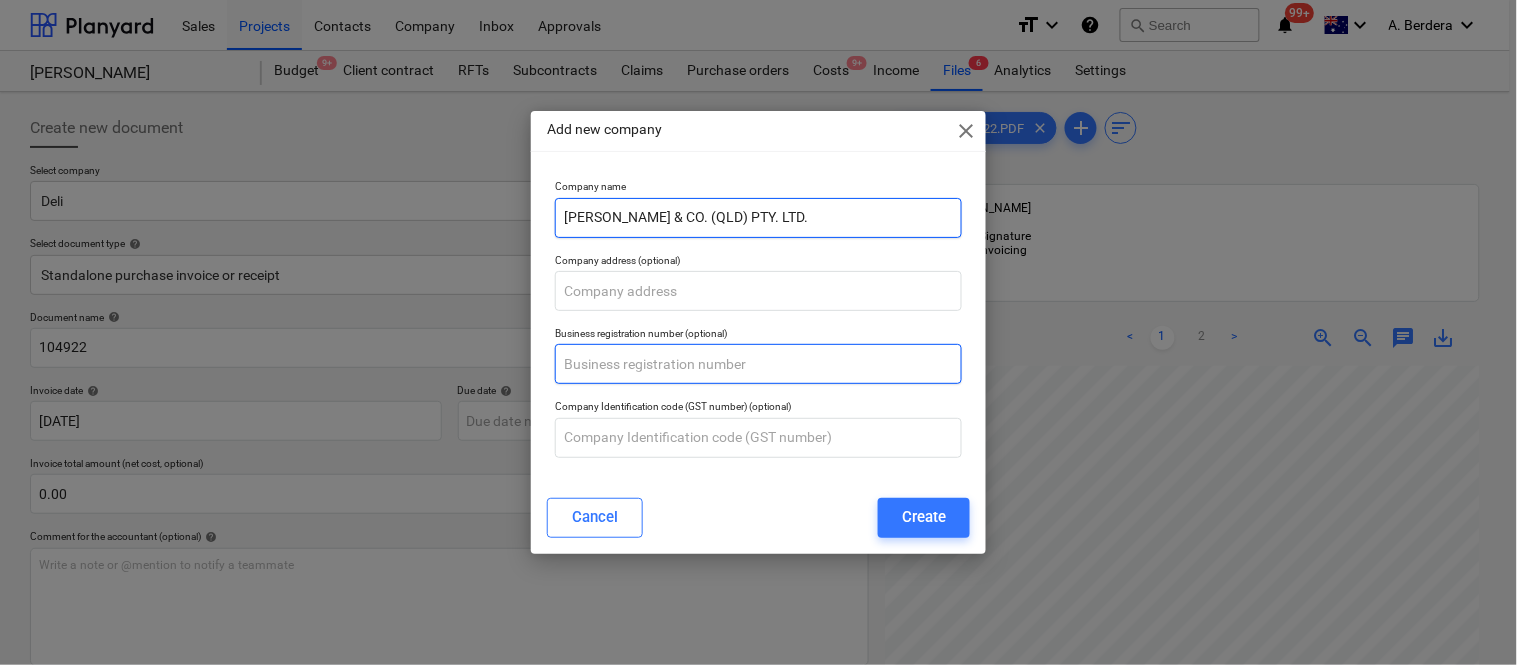 type on "[PERSON_NAME] & CO. (QLD) PTY. LTD." 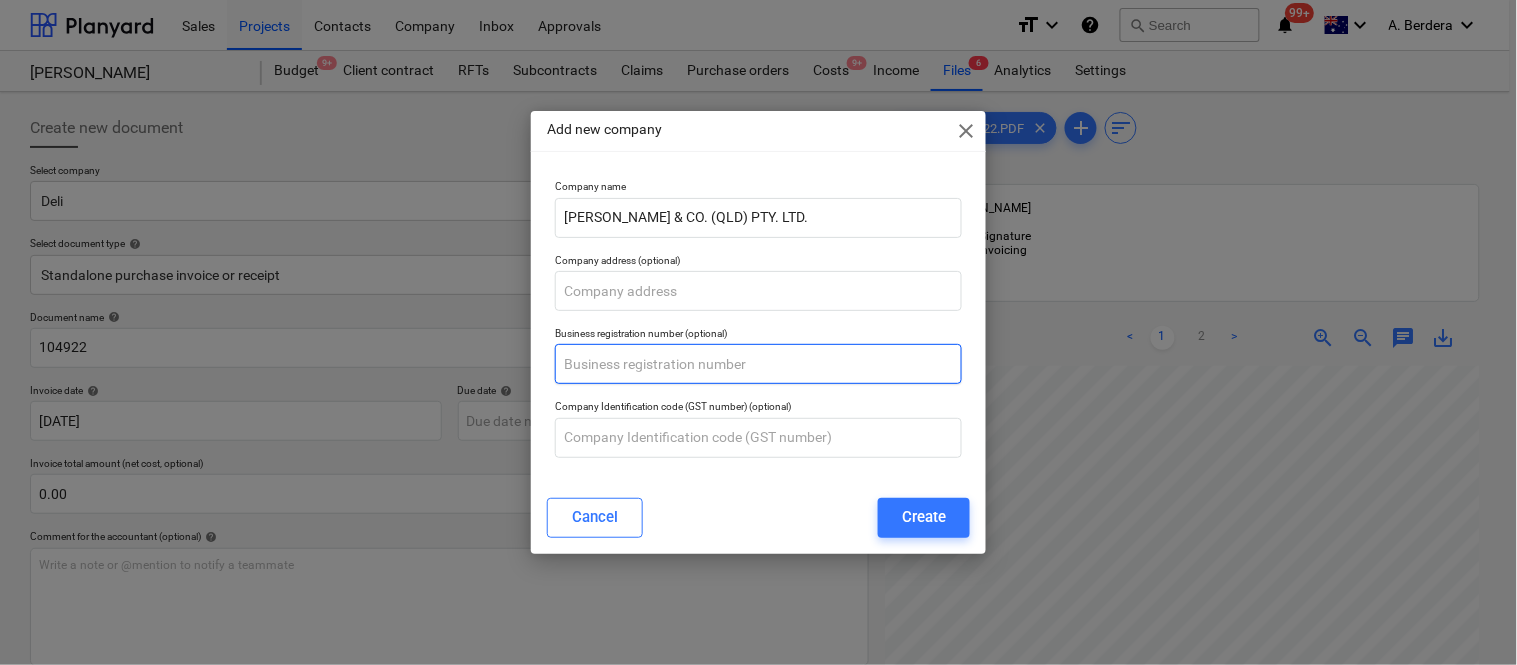 click at bounding box center [758, 364] 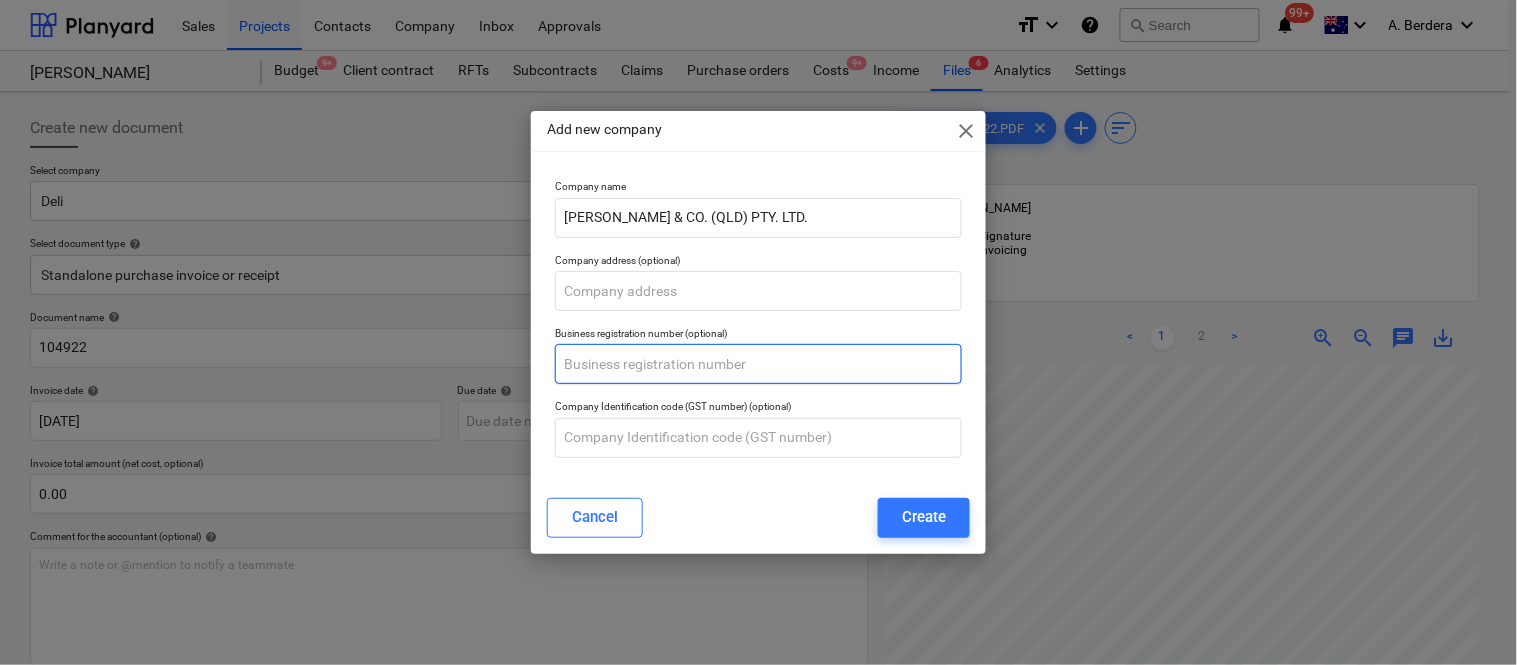 paste on "78 010 671 897" 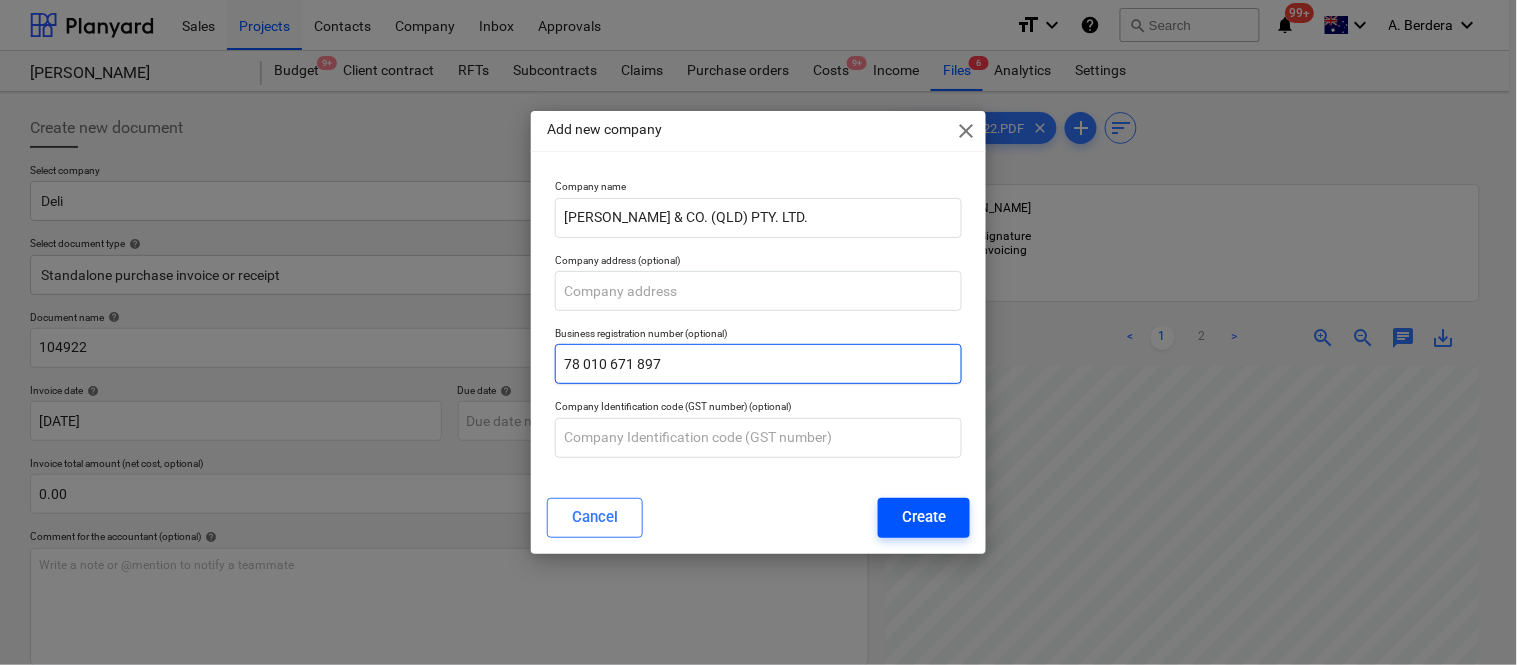 type on "78 010 671 897" 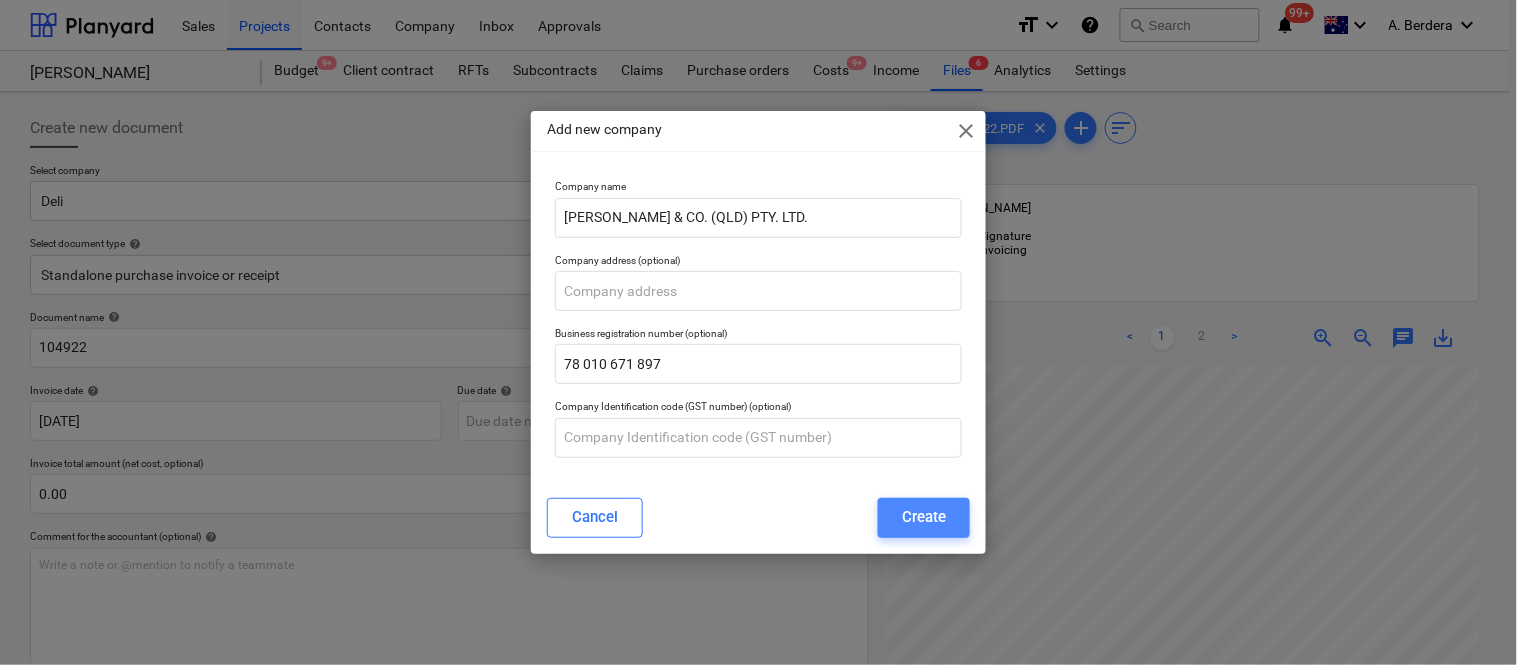 click on "Create" at bounding box center (924, 517) 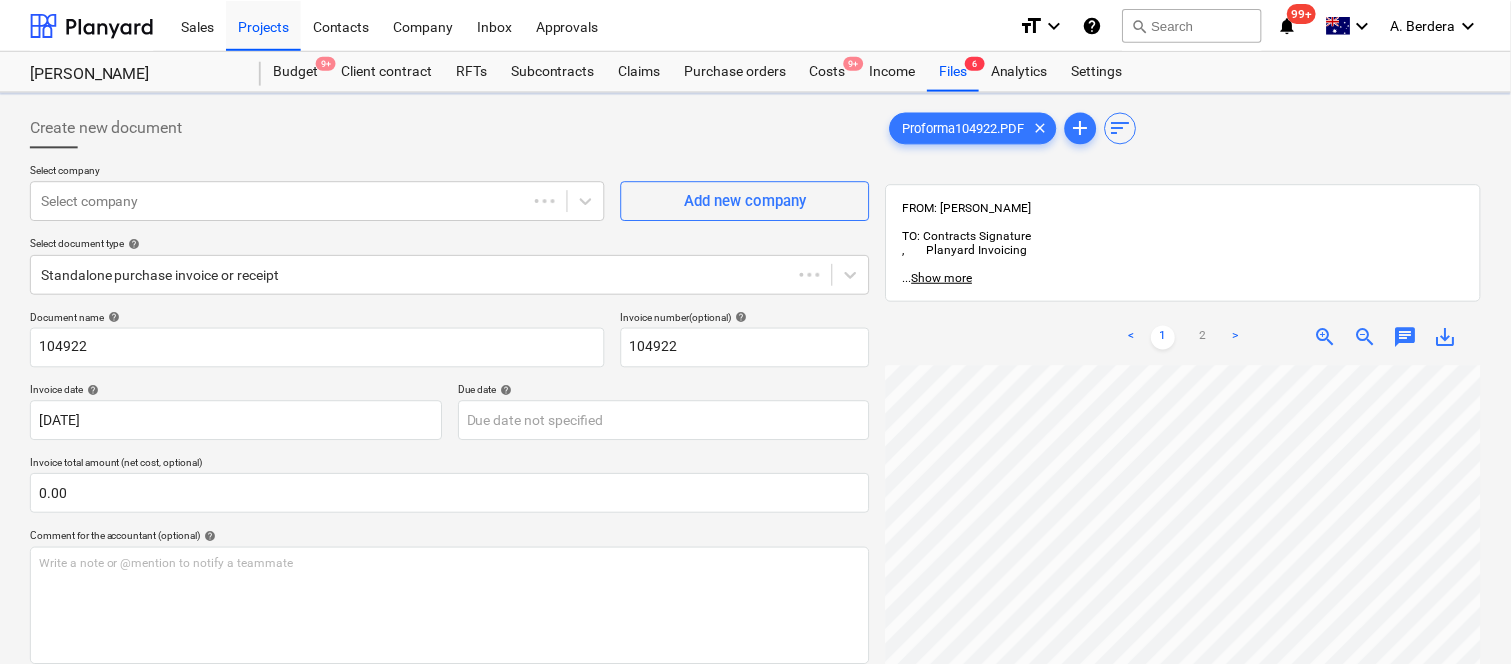 scroll, scrollTop: 36, scrollLeft: 751, axis: both 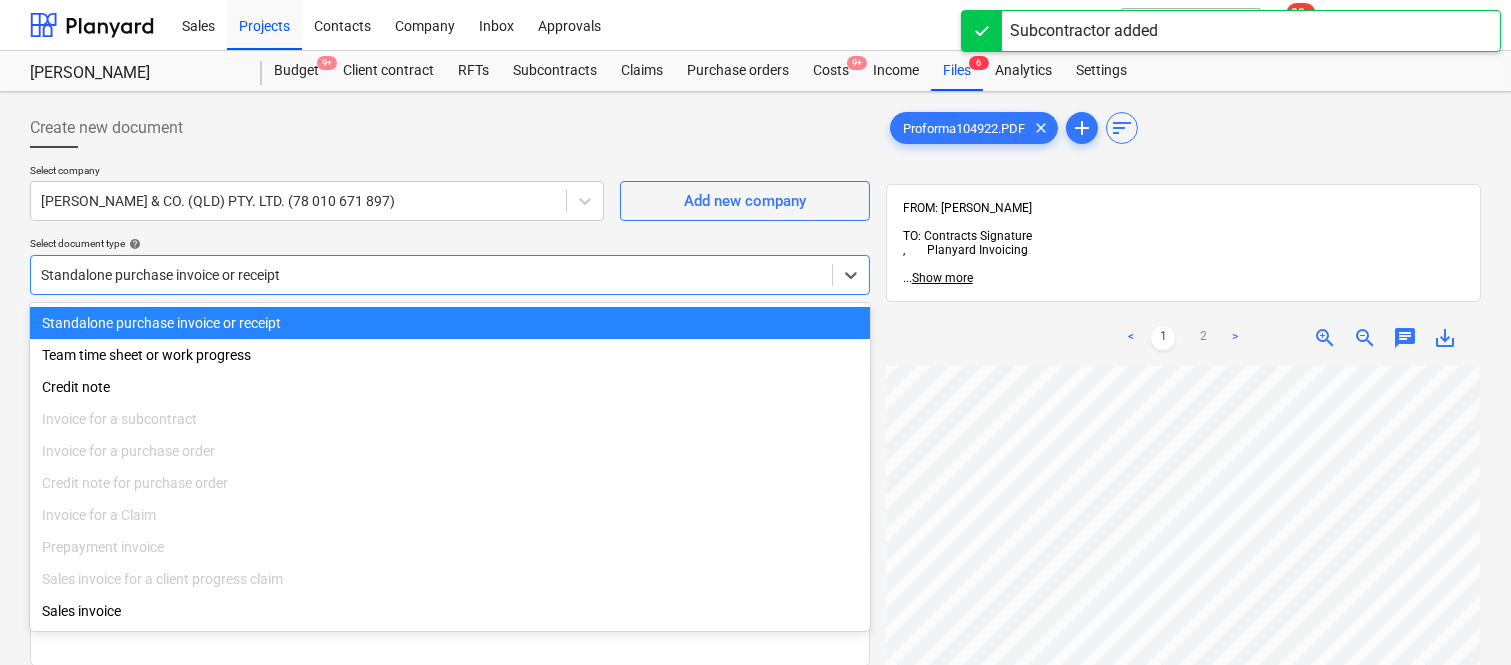 click at bounding box center (431, 275) 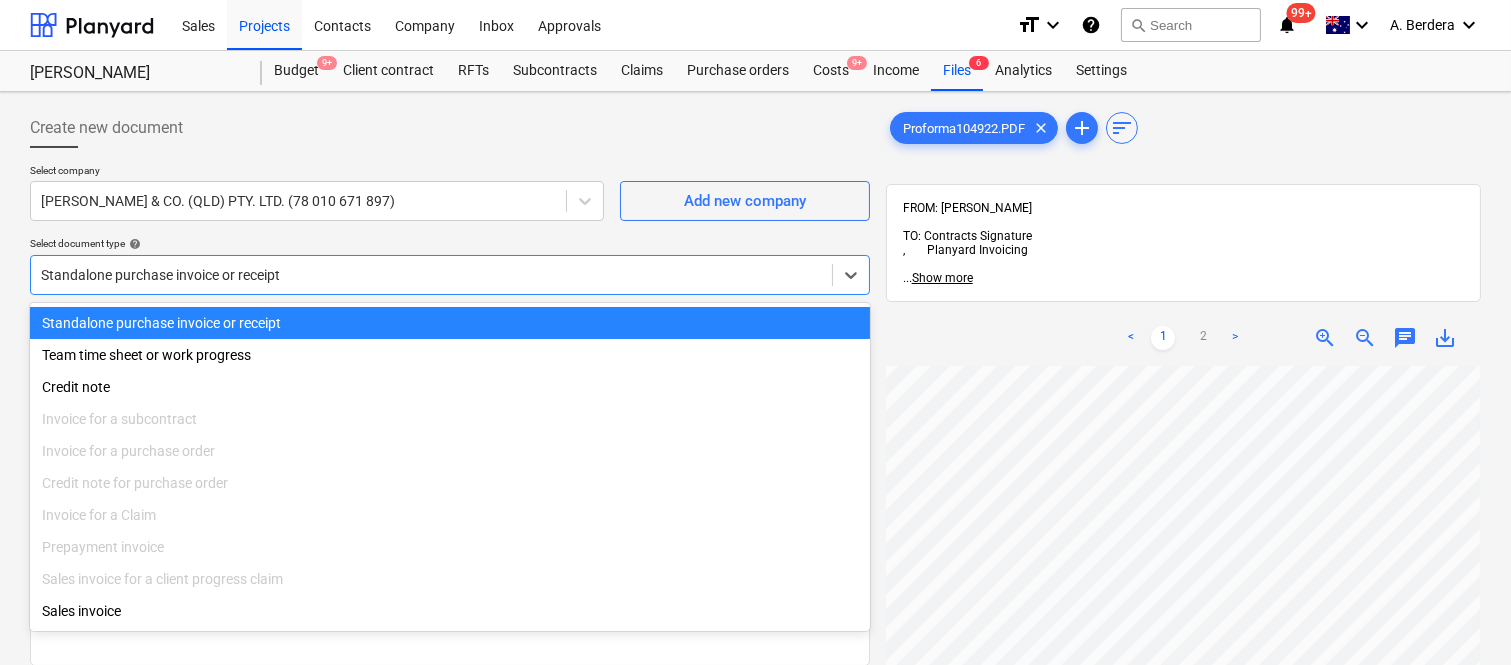 click on "Standalone purchase invoice or receipt" at bounding box center (450, 323) 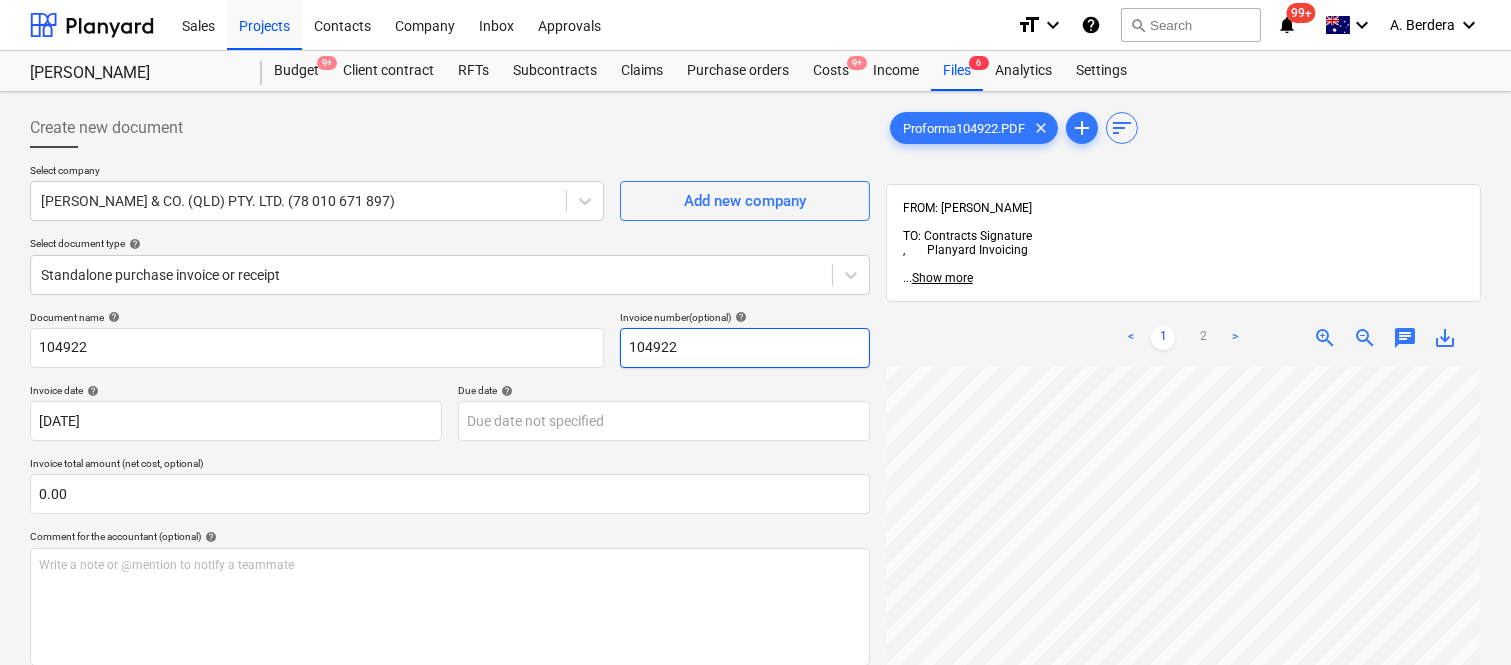 scroll, scrollTop: 77, scrollLeft: 753, axis: both 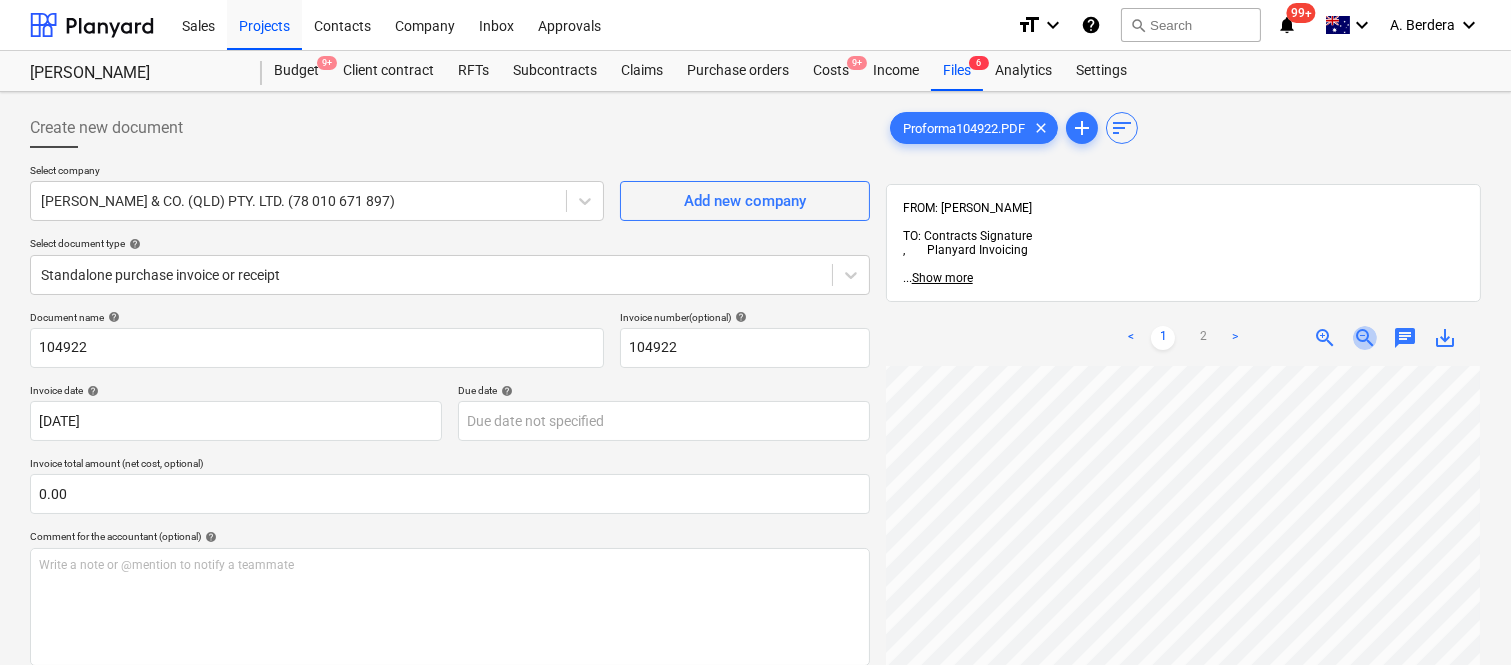 click on "zoom_out" at bounding box center (1365, 338) 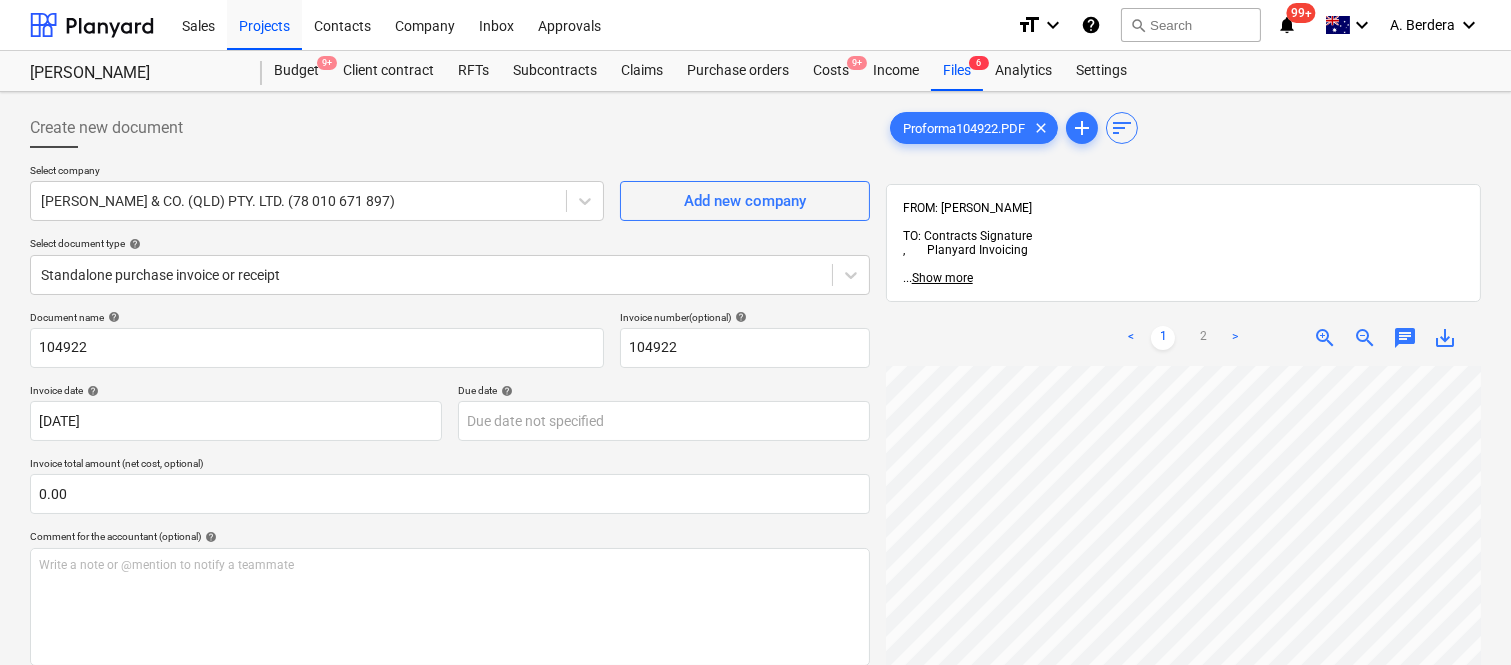 click on "zoom_out" at bounding box center [1365, 338] 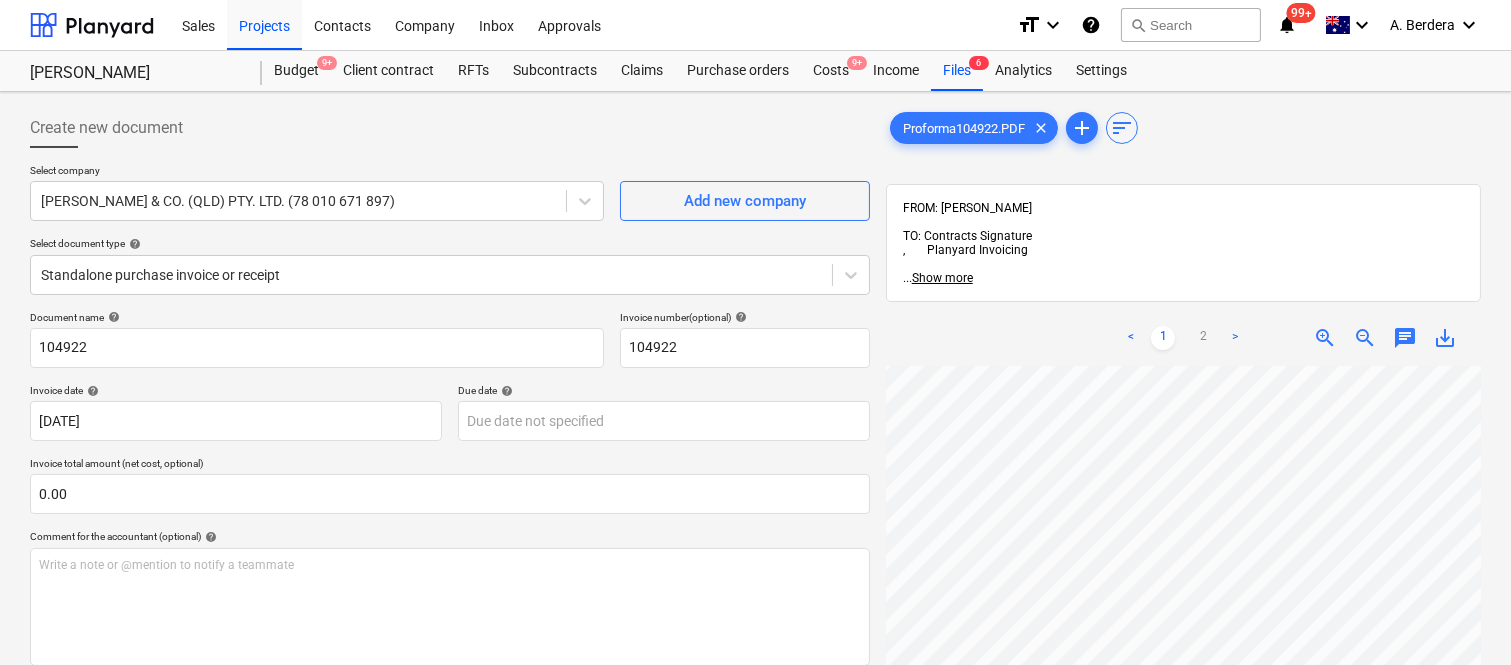 click on "zoom_out" at bounding box center [1365, 338] 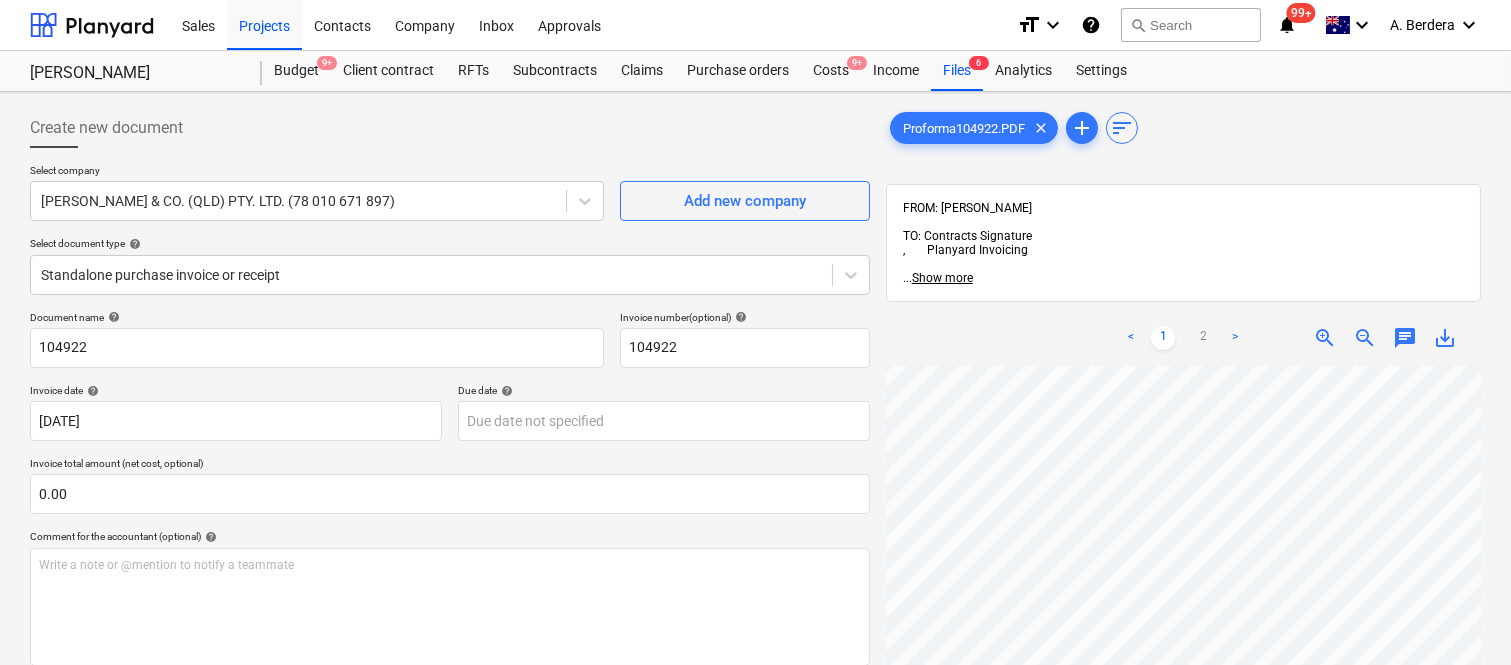 scroll, scrollTop: 0, scrollLeft: 306, axis: horizontal 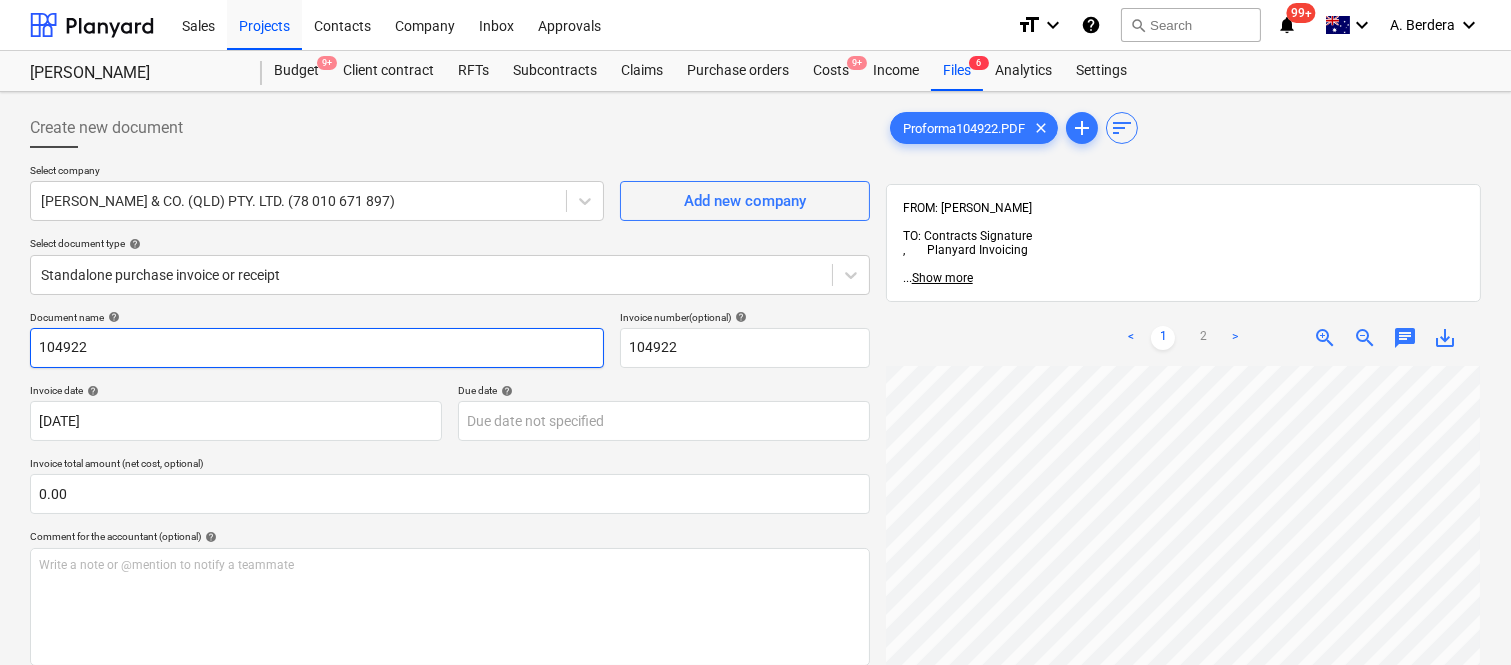 click on "104922" at bounding box center (317, 348) 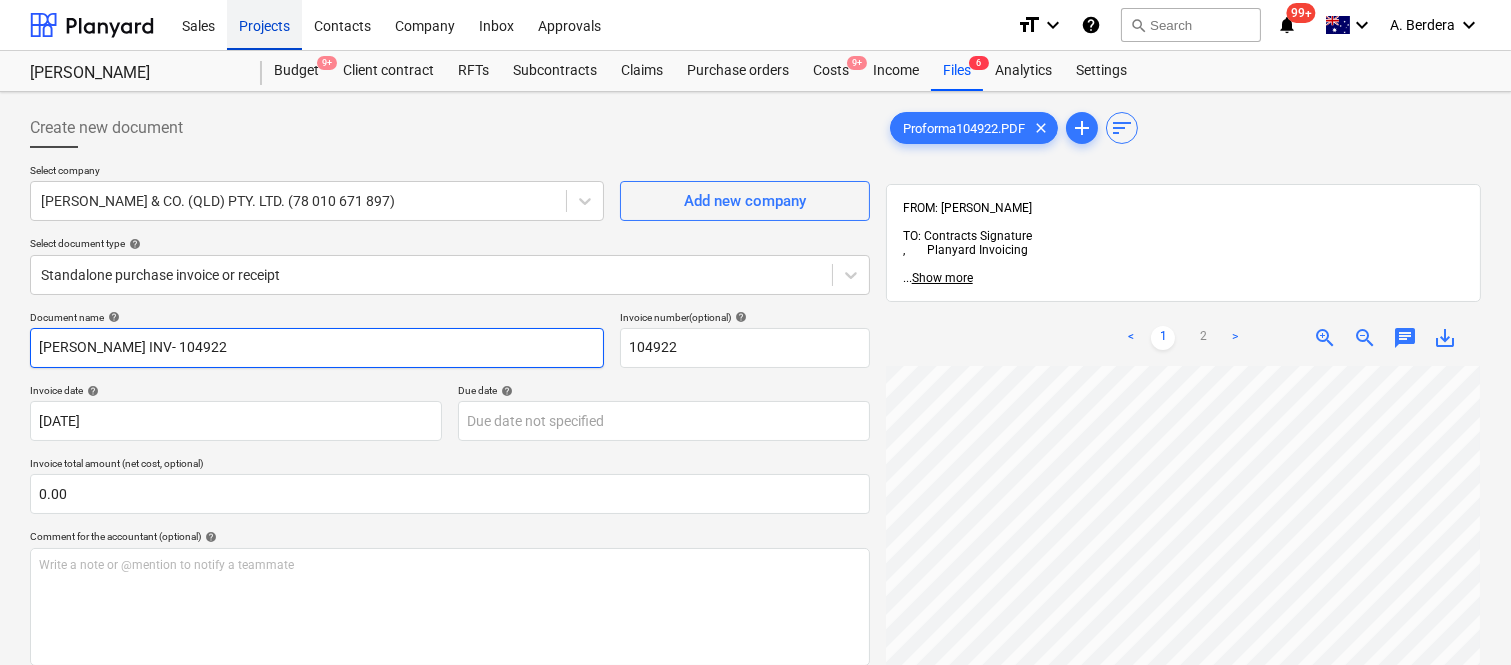 type on "[PERSON_NAME] INV- 104922" 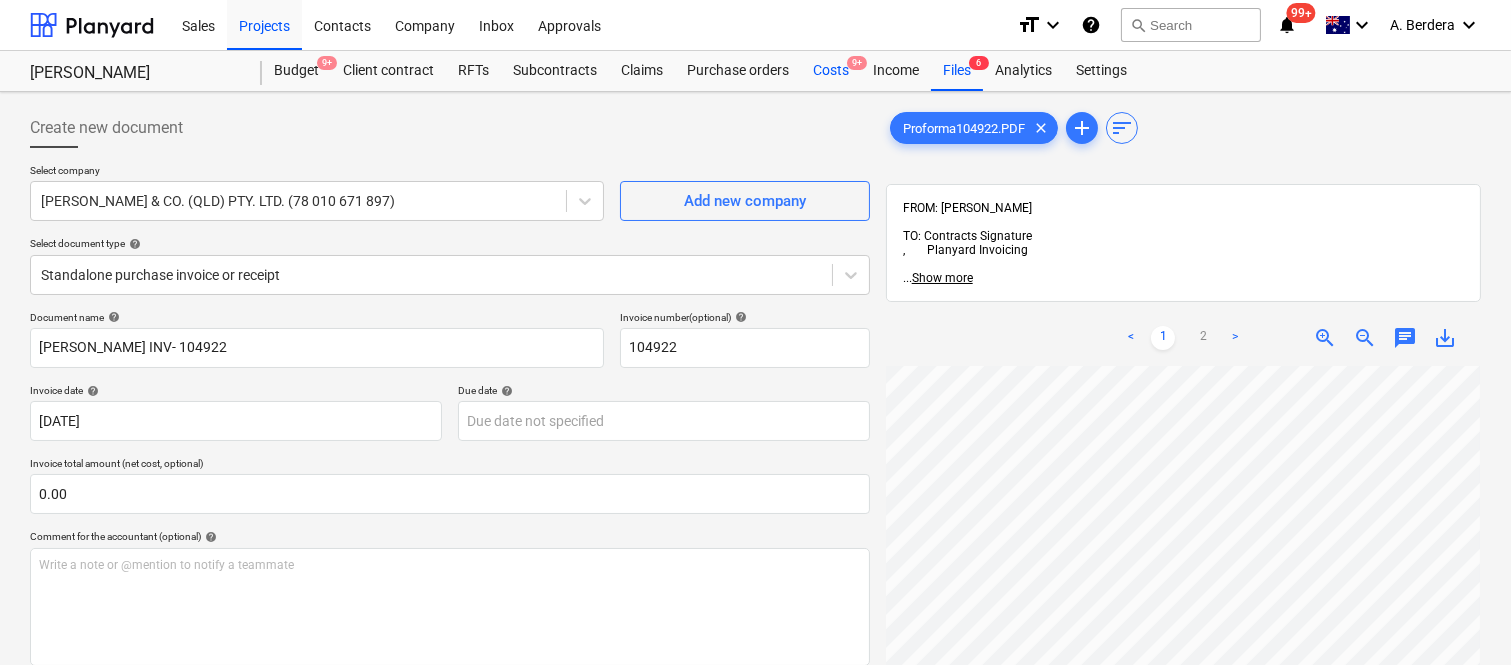 click on "Costs 9+" at bounding box center [831, 71] 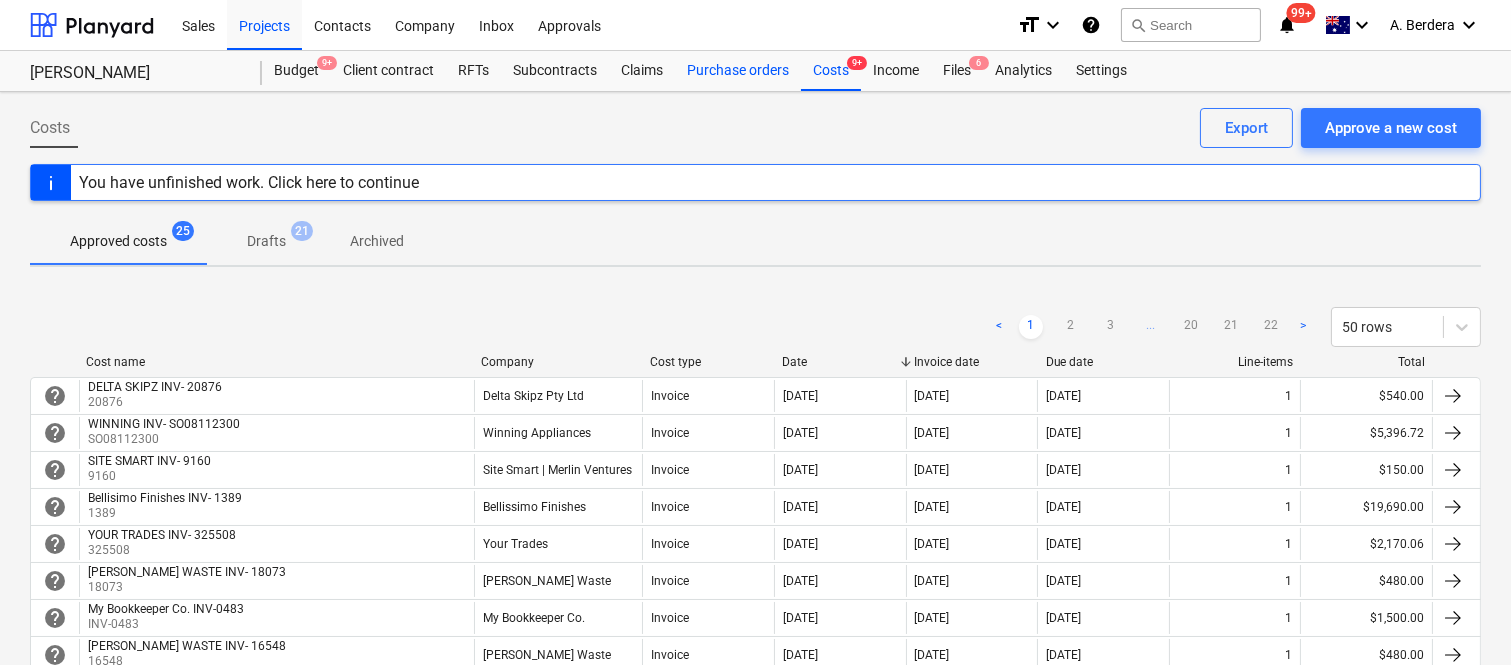click on "Purchase orders" at bounding box center (738, 71) 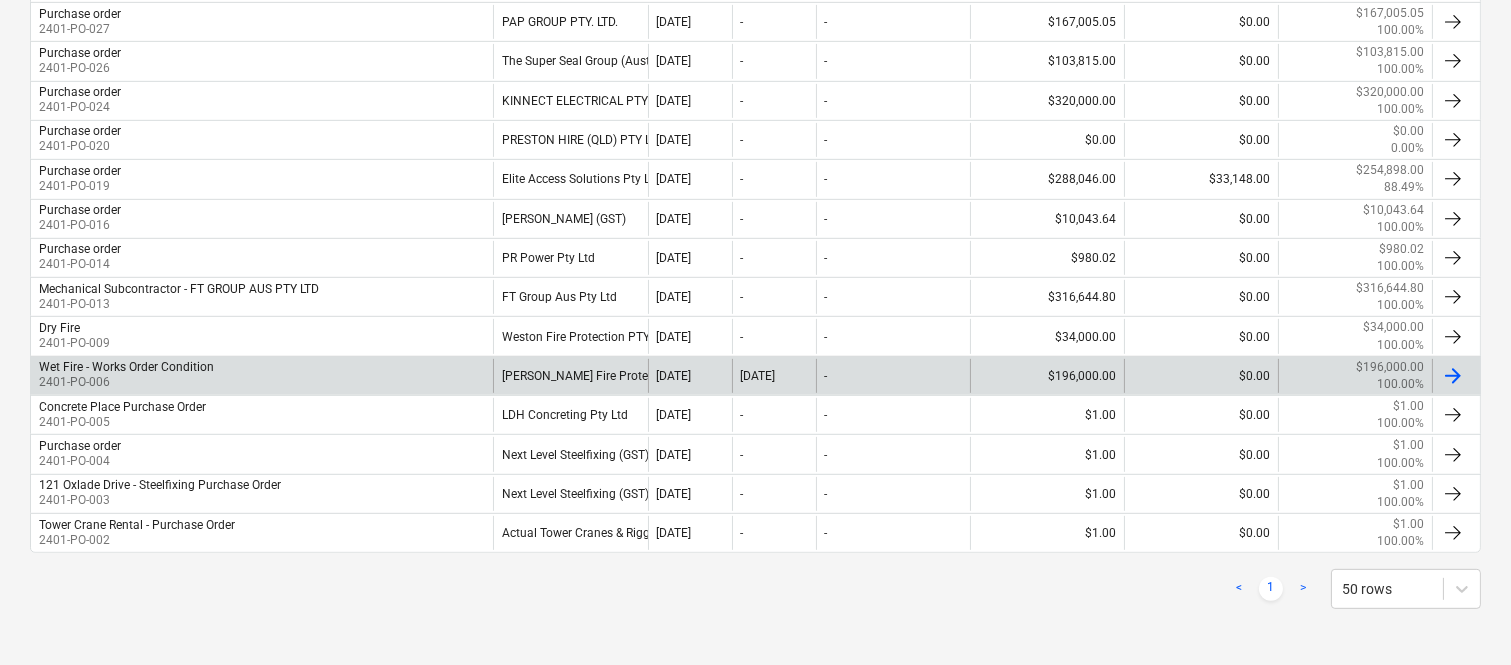 scroll, scrollTop: 0, scrollLeft: 0, axis: both 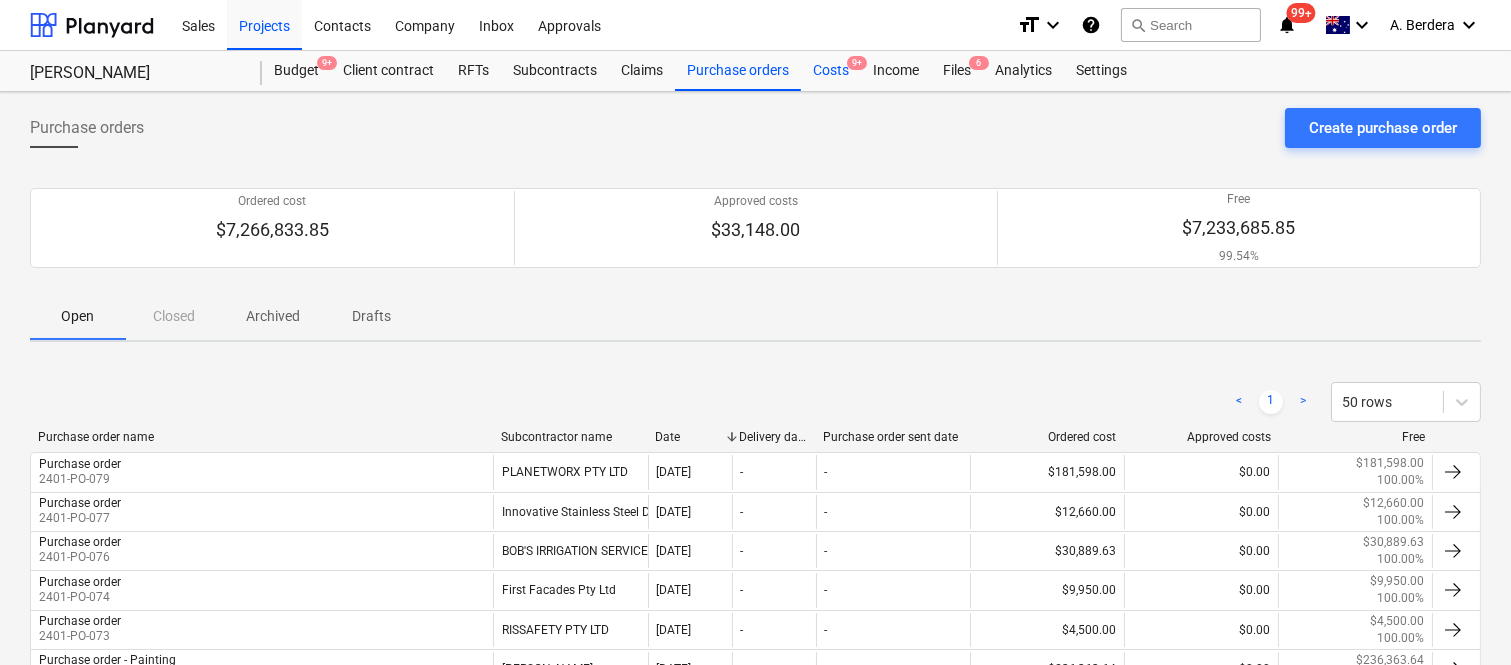 click on "Costs 9+" at bounding box center (831, 71) 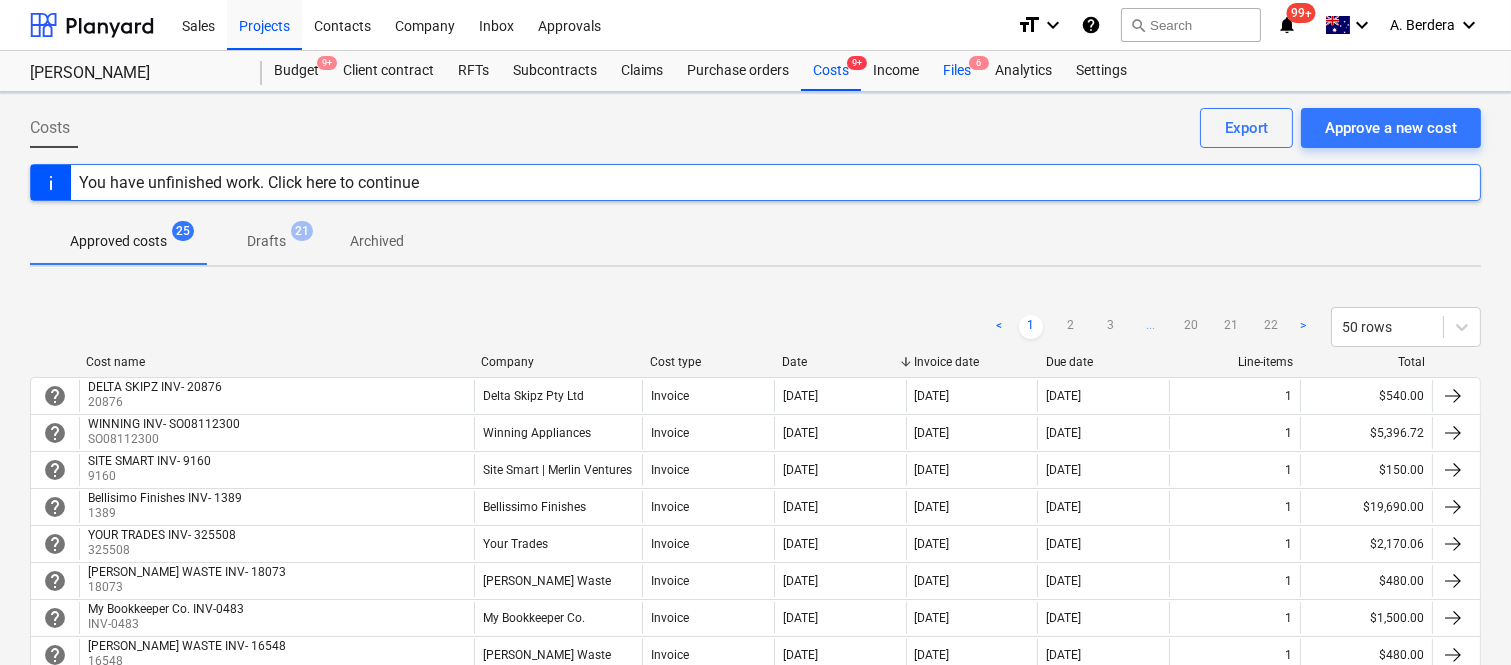 click on "Files 6" at bounding box center (957, 71) 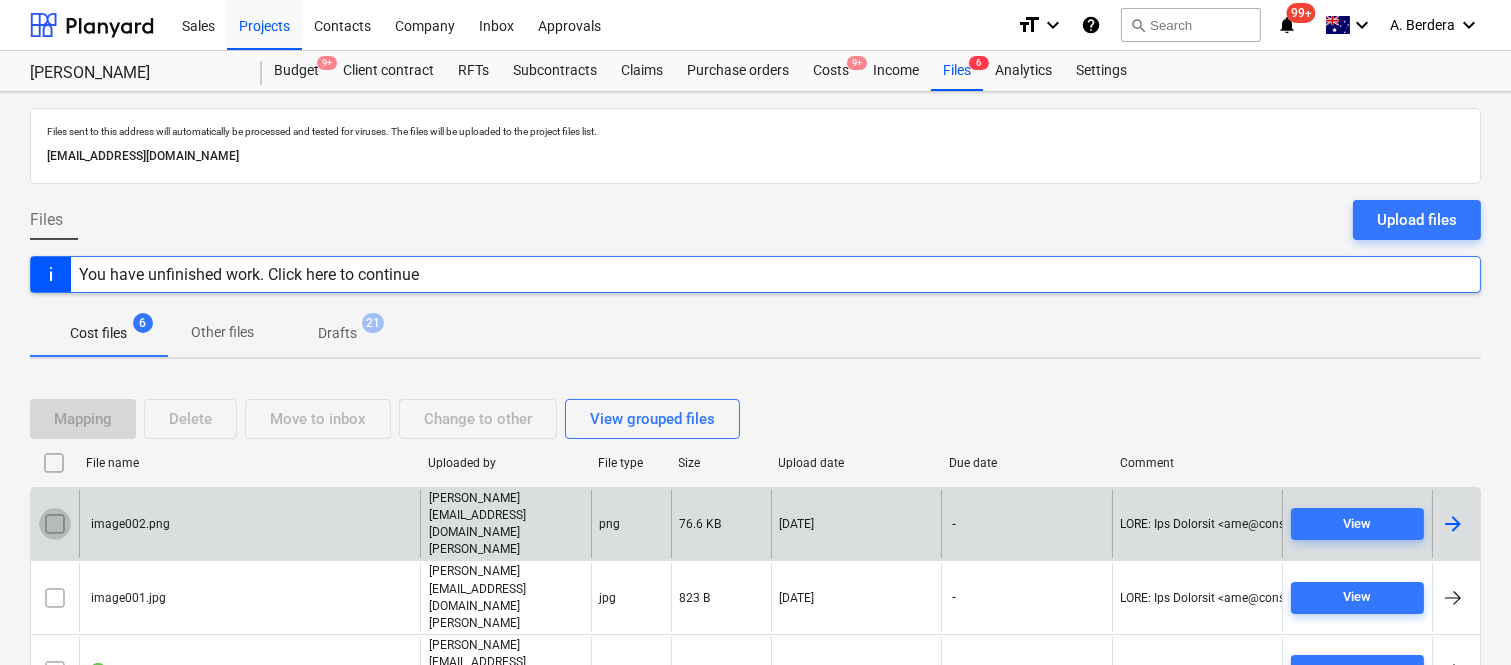 click at bounding box center [55, 524] 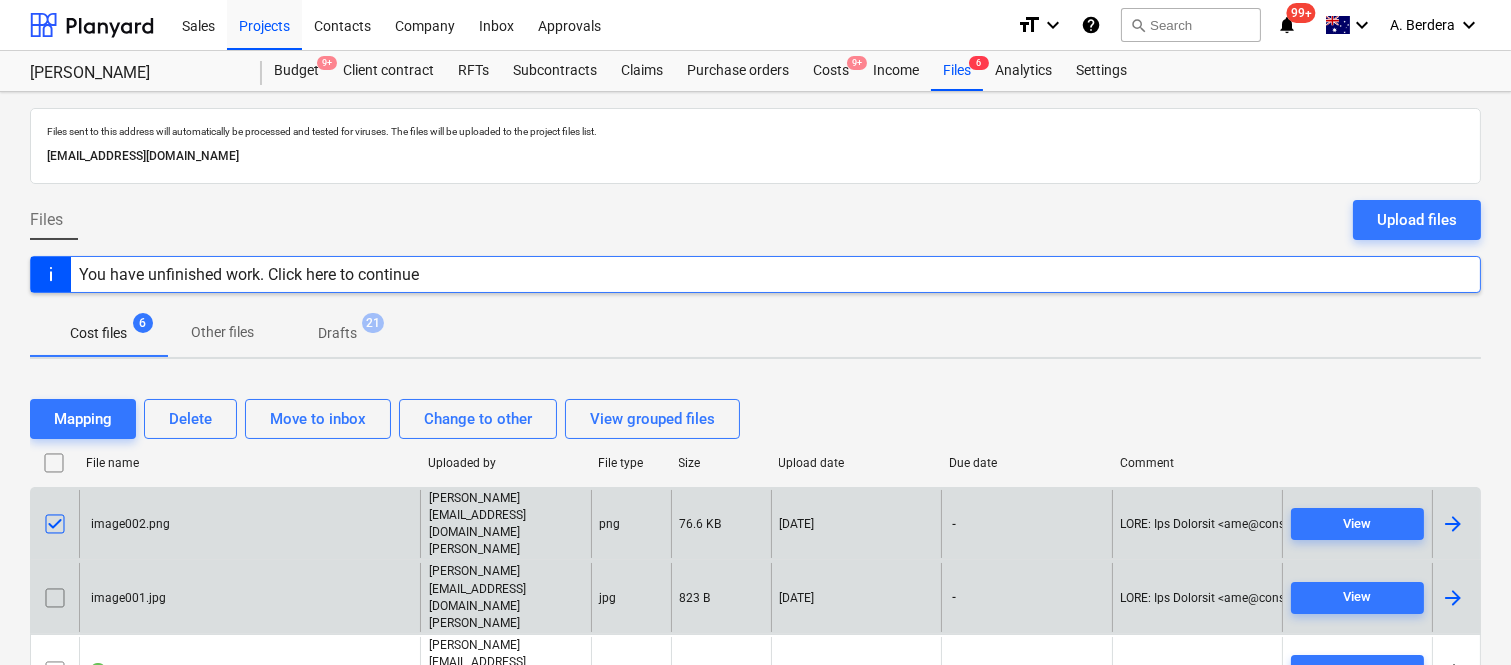 click at bounding box center [55, 598] 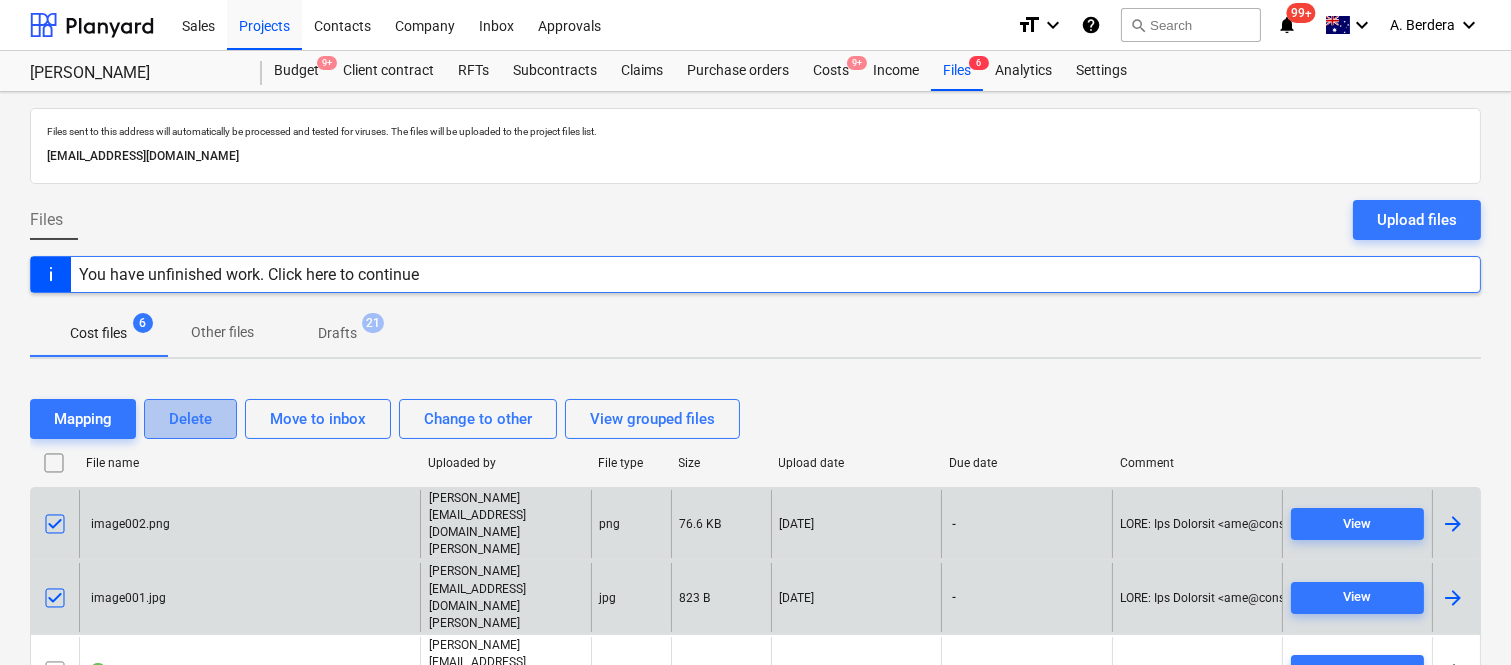 click on "Delete" at bounding box center (190, 419) 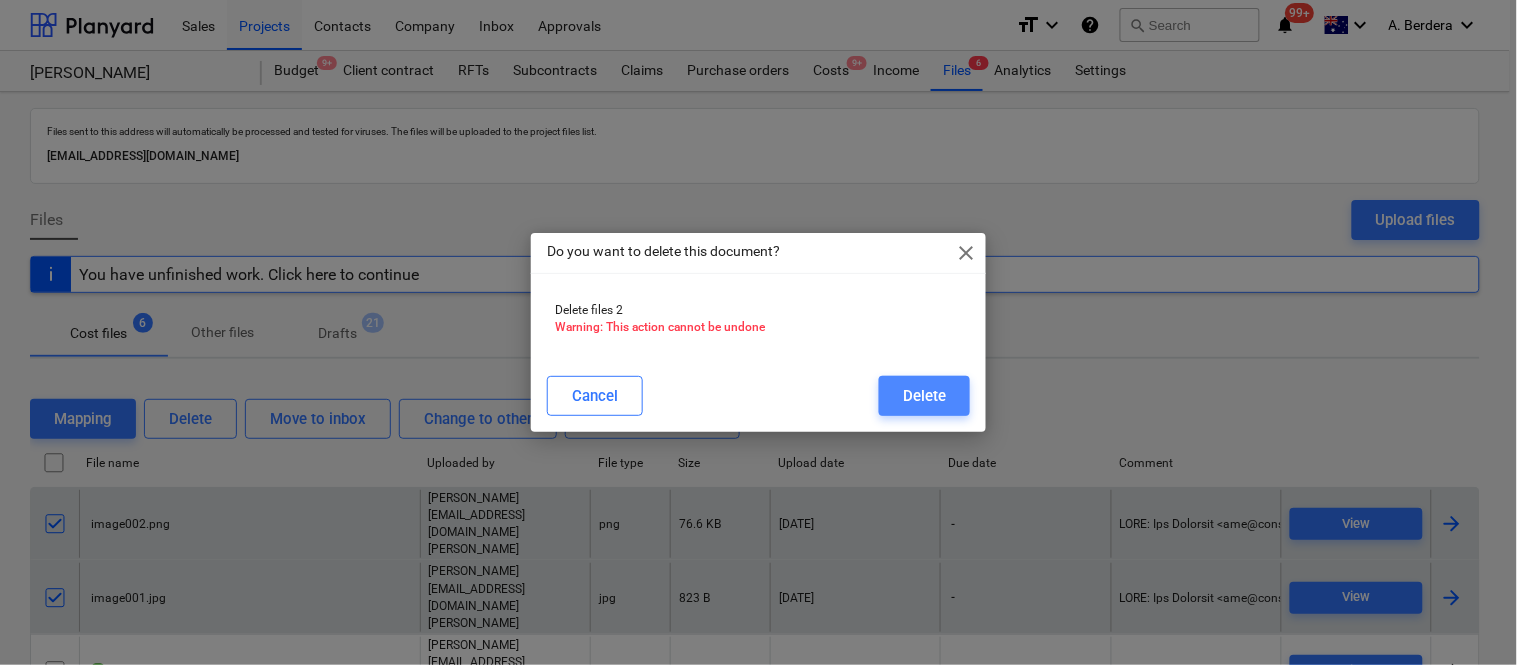 click on "Delete" at bounding box center (924, 396) 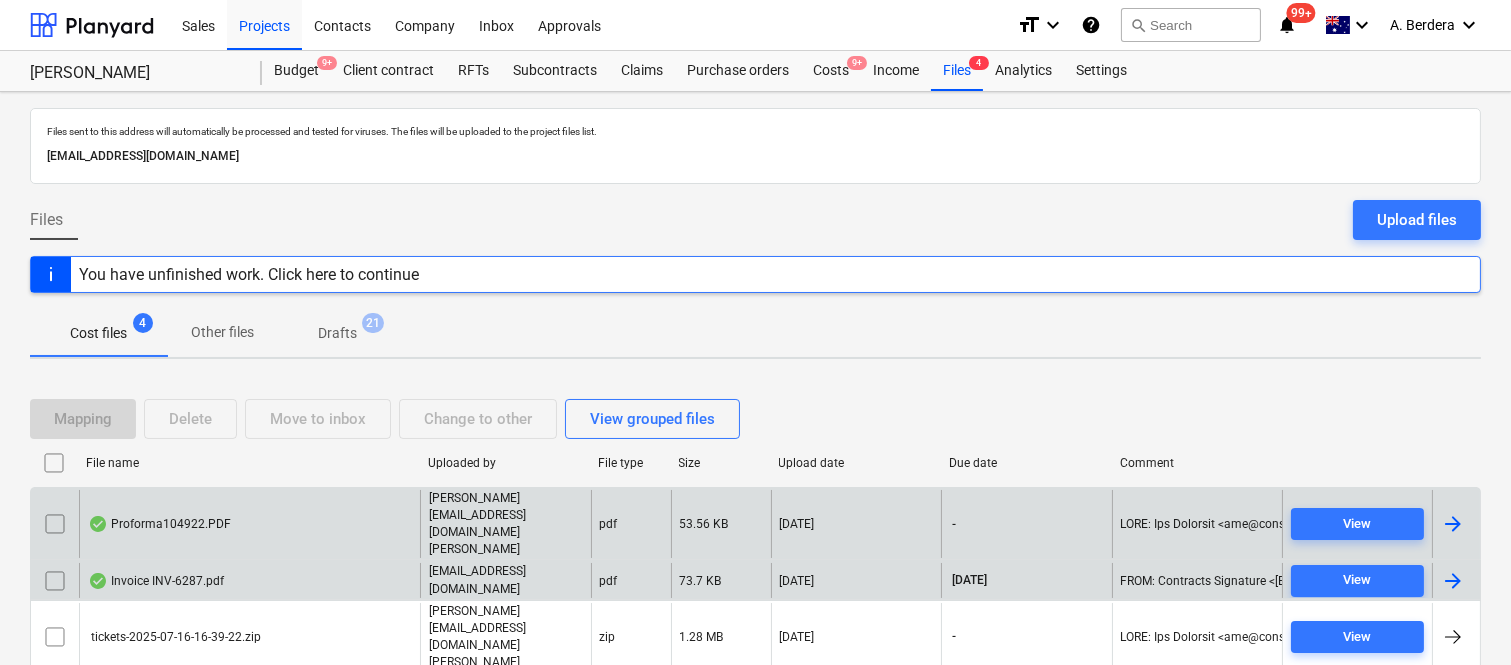 click on "Invoice INV-6287.pdf" at bounding box center [249, 580] 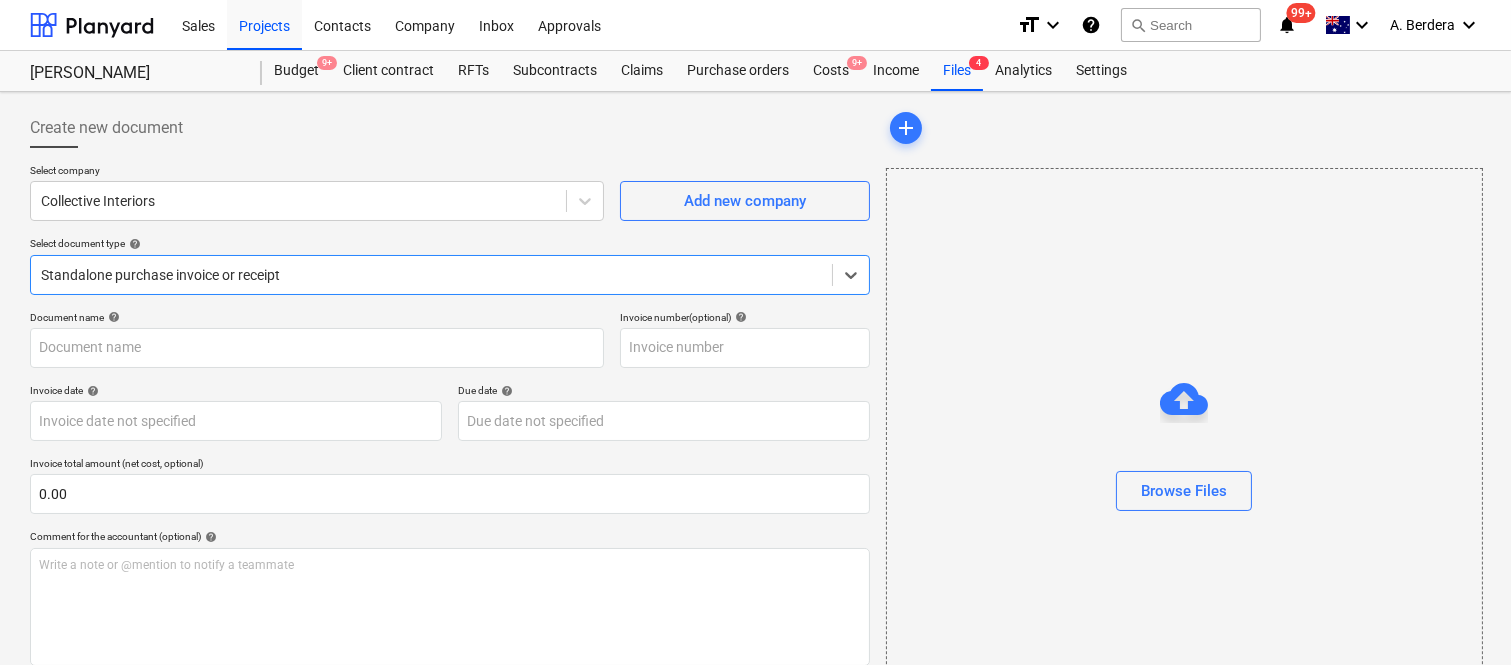 type on "INV-6287" 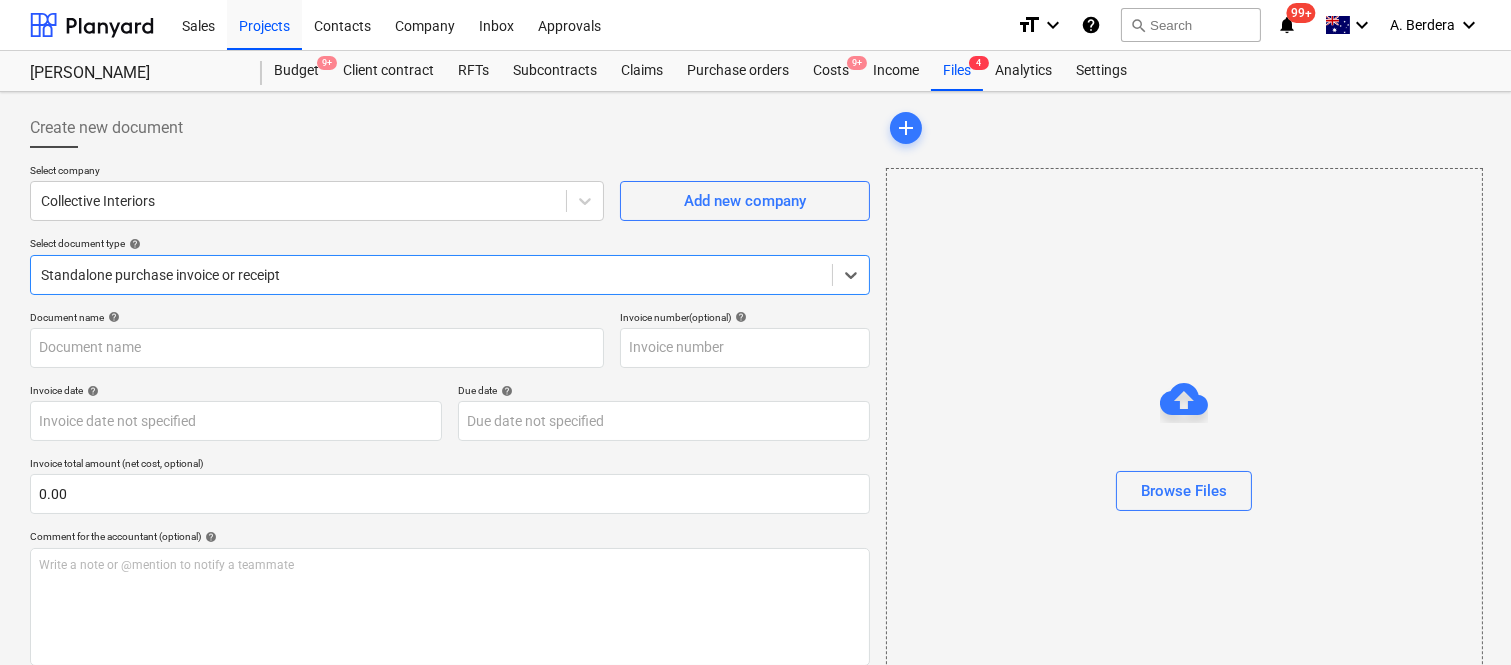 type on "INV-6287" 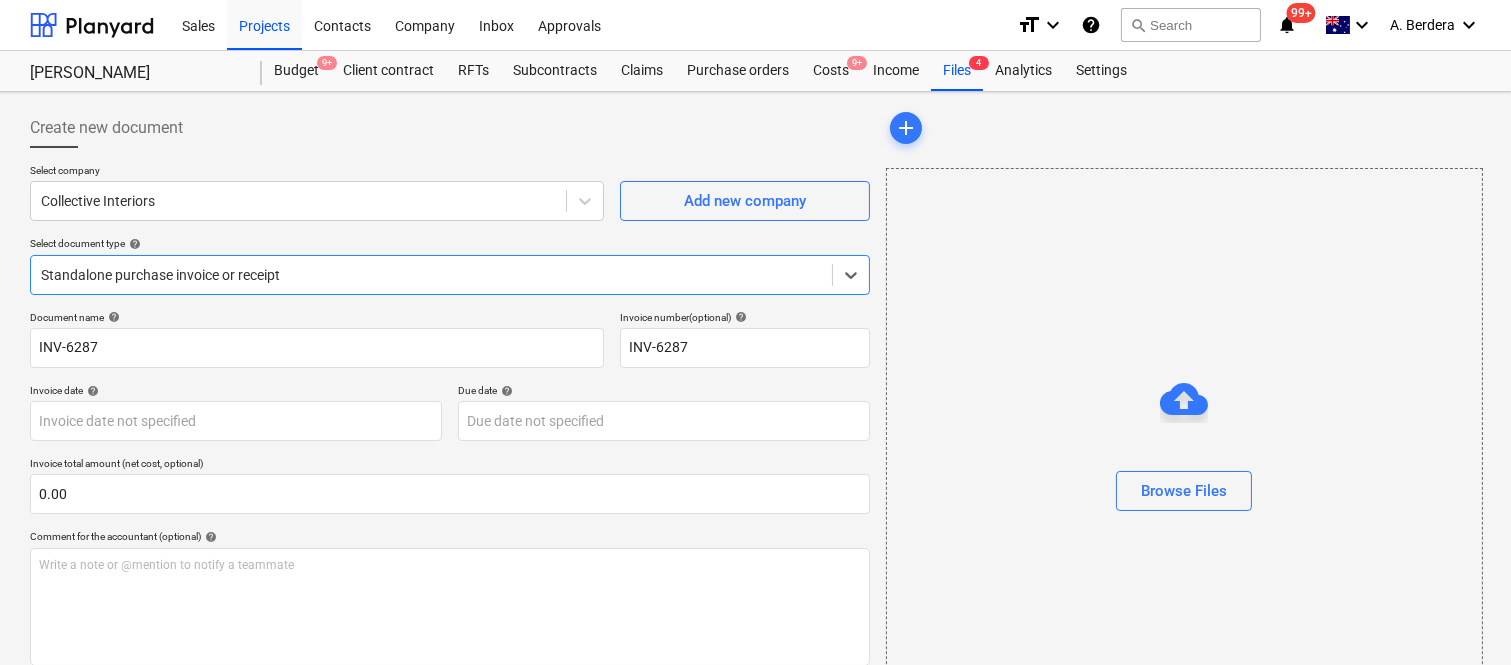 type on "[DATE]" 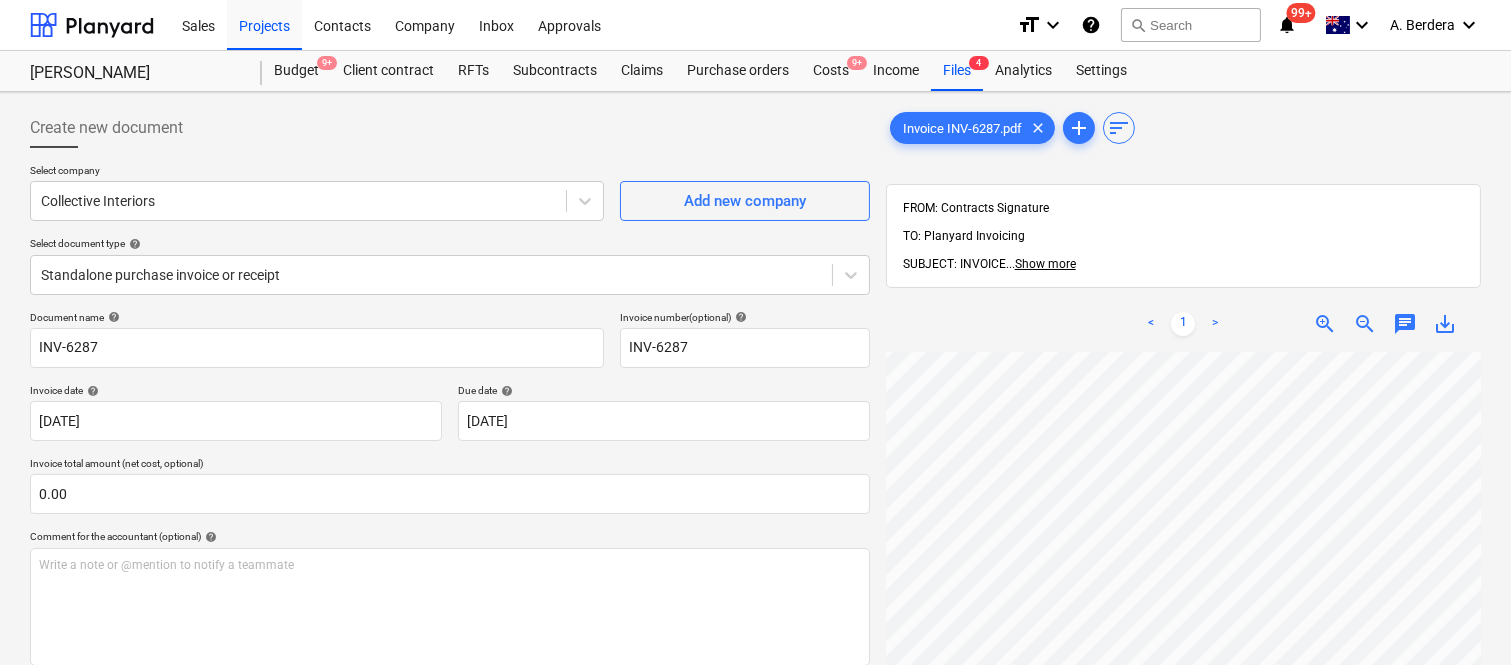 scroll, scrollTop: 463, scrollLeft: 268, axis: both 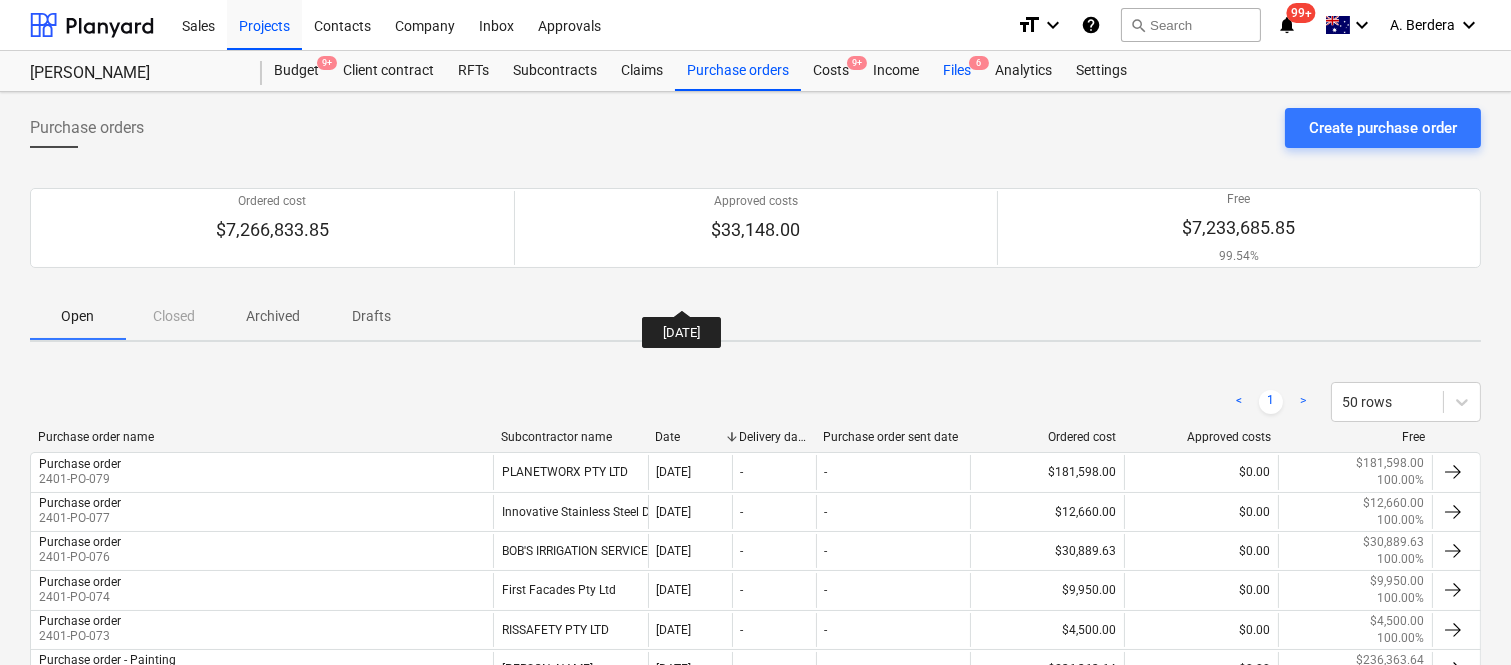 click on "Files 6" at bounding box center [957, 71] 